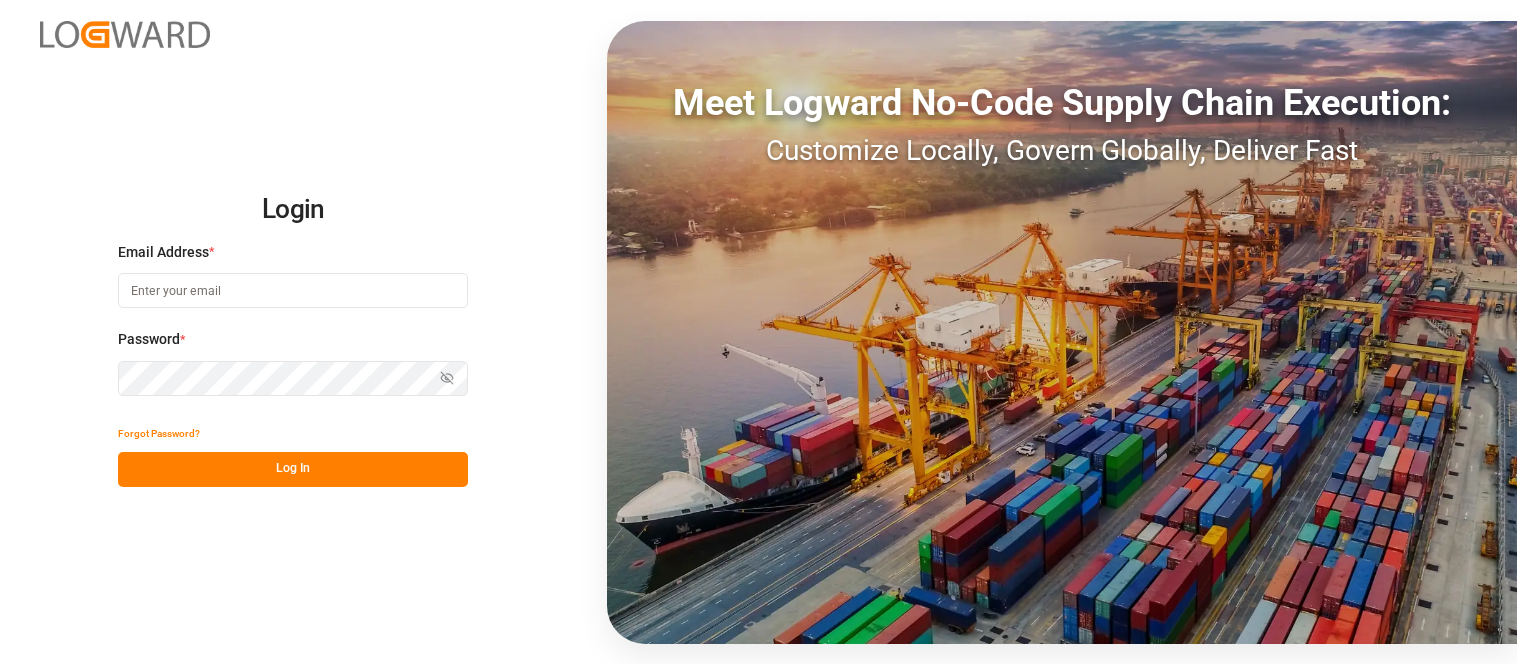 scroll, scrollTop: 0, scrollLeft: 0, axis: both 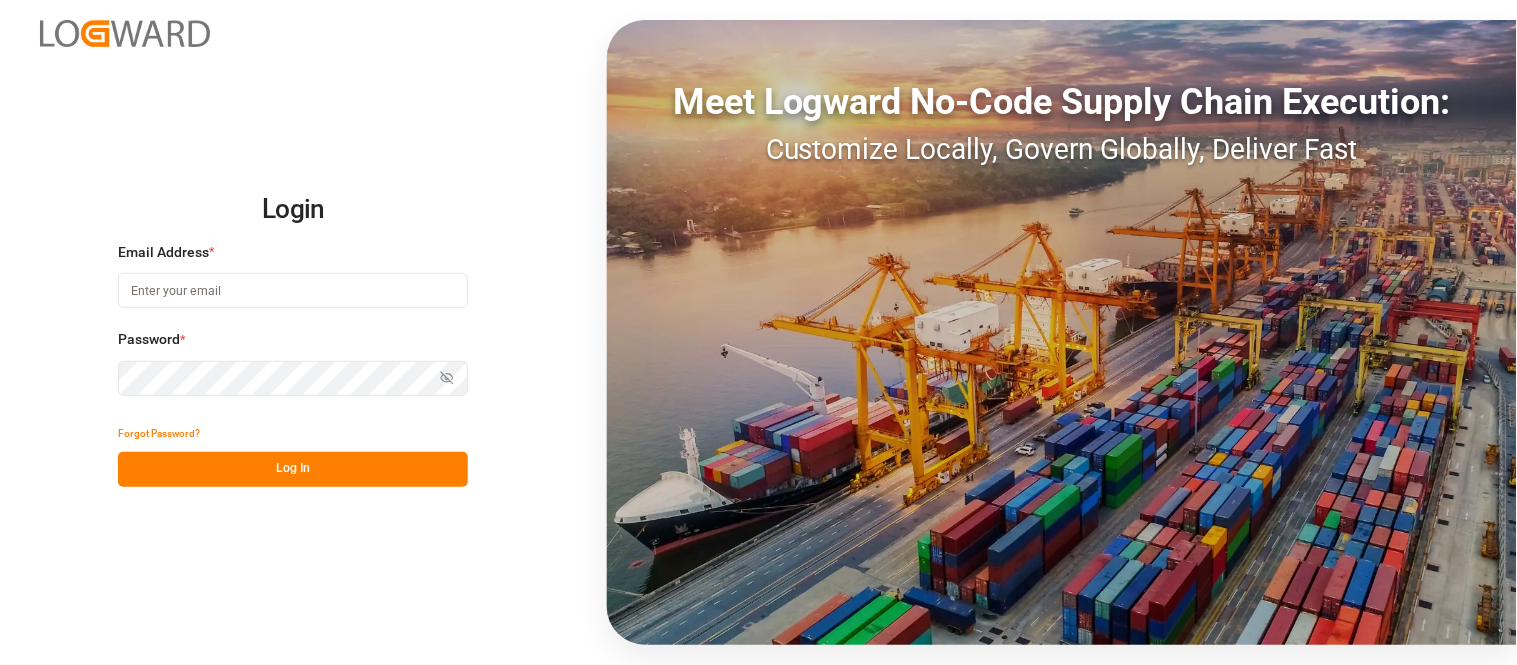 click at bounding box center (293, 290) 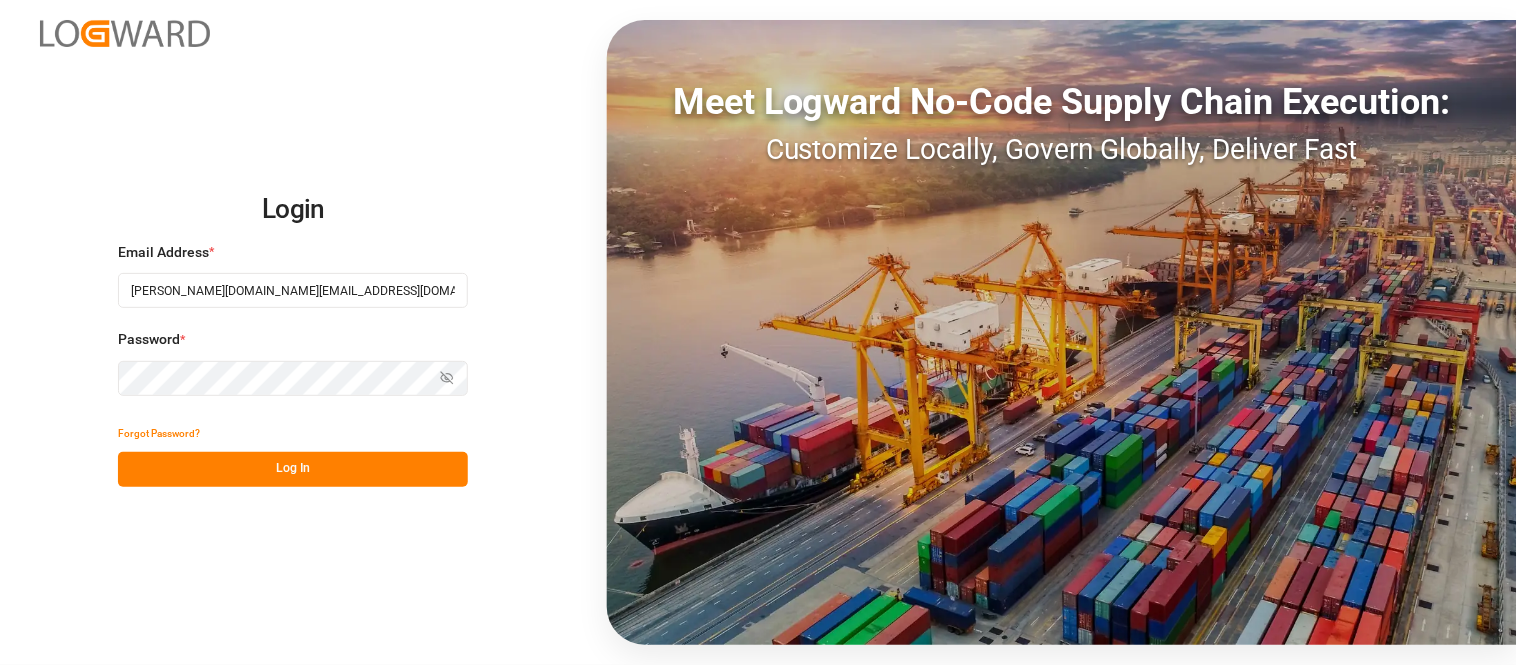 type on "[PERSON_NAME][DOMAIN_NAME][EMAIL_ADDRESS][DOMAIN_NAME]" 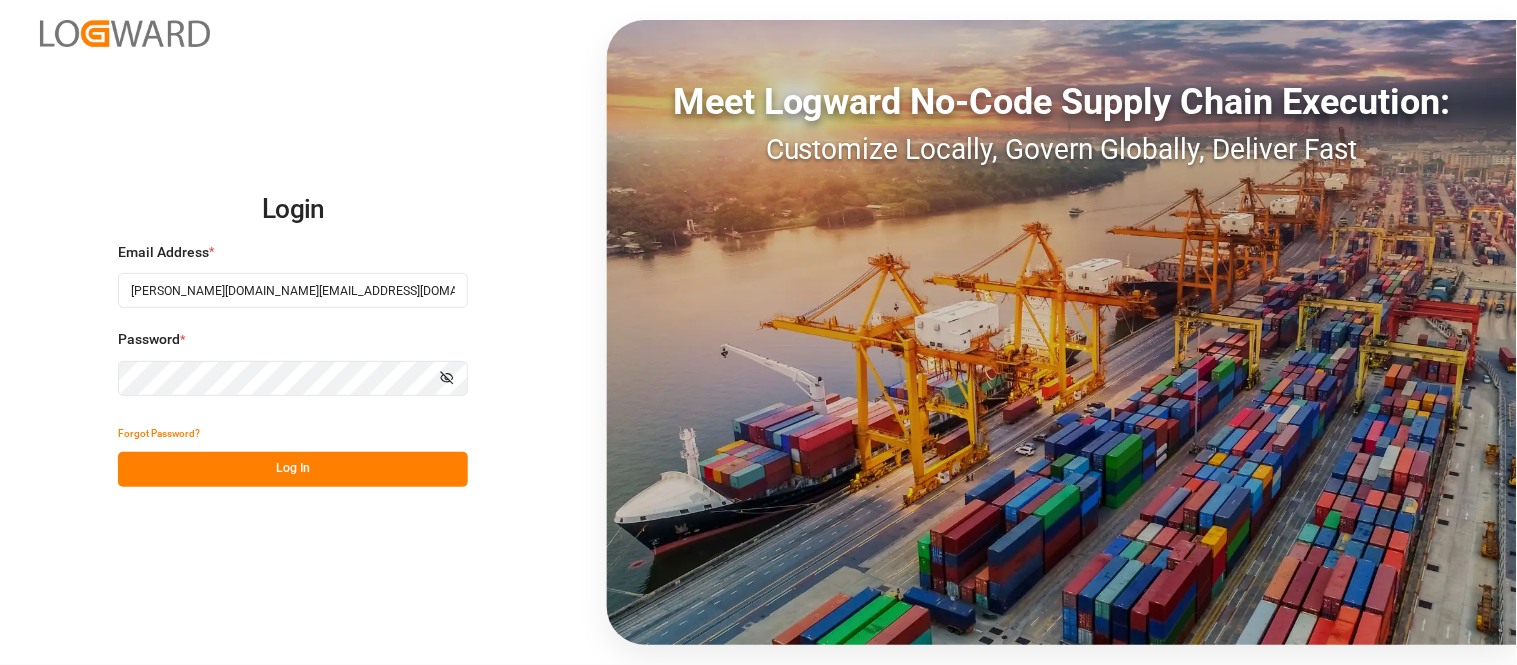 click on "Show password" at bounding box center [447, 378] 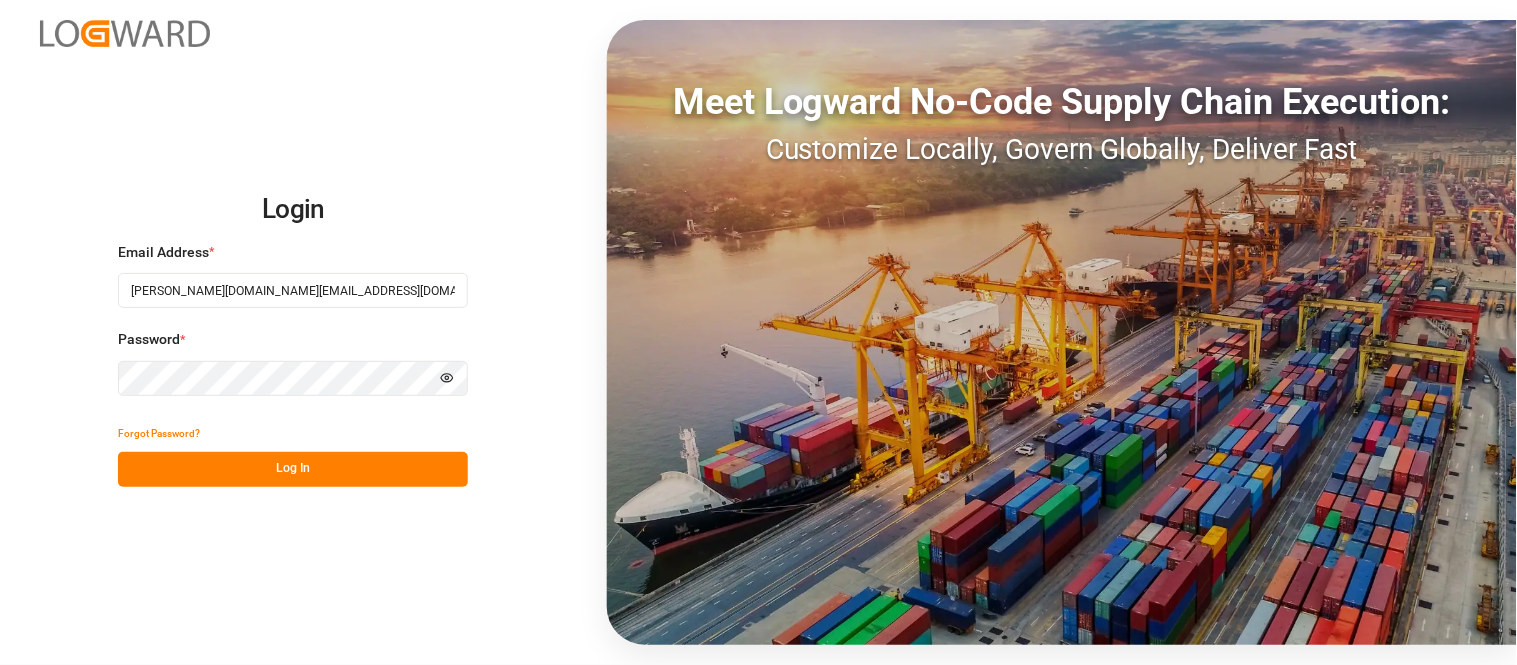 click on "Log In" at bounding box center [293, 469] 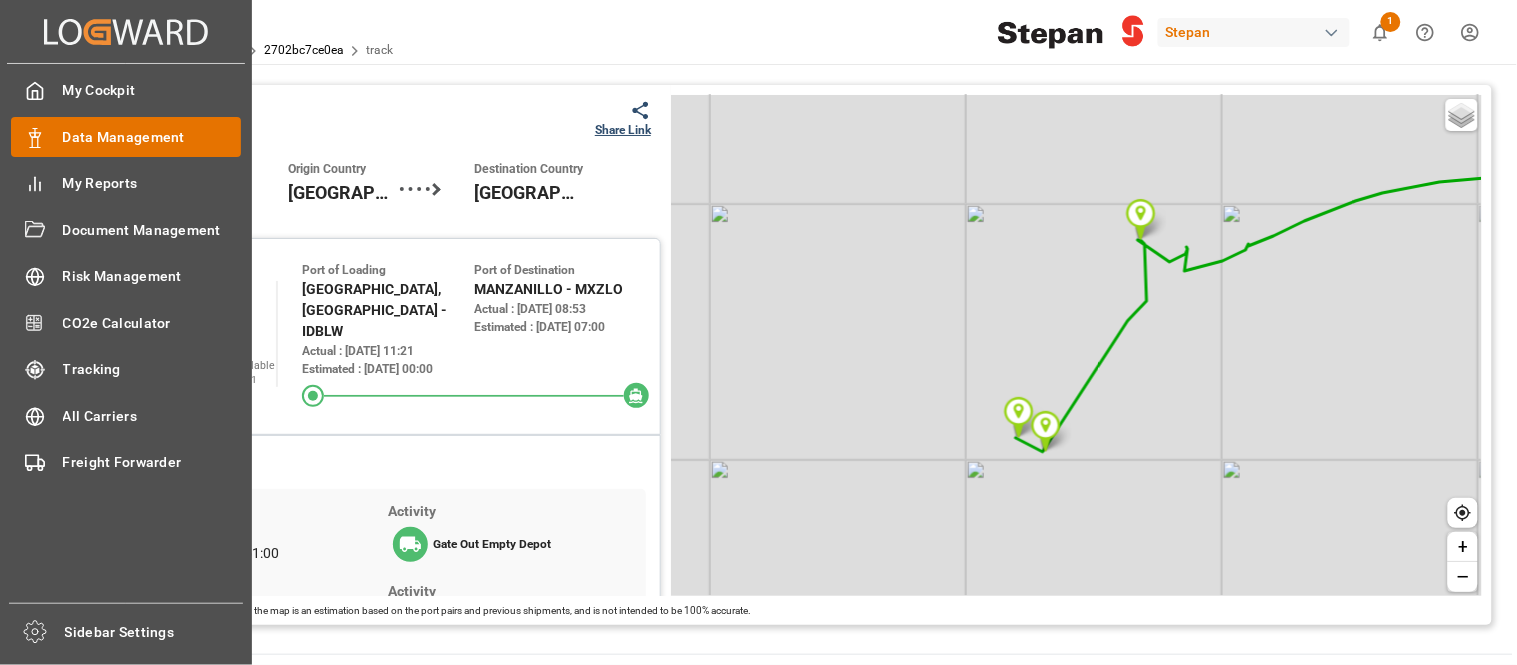 click on "Data Management" at bounding box center (152, 137) 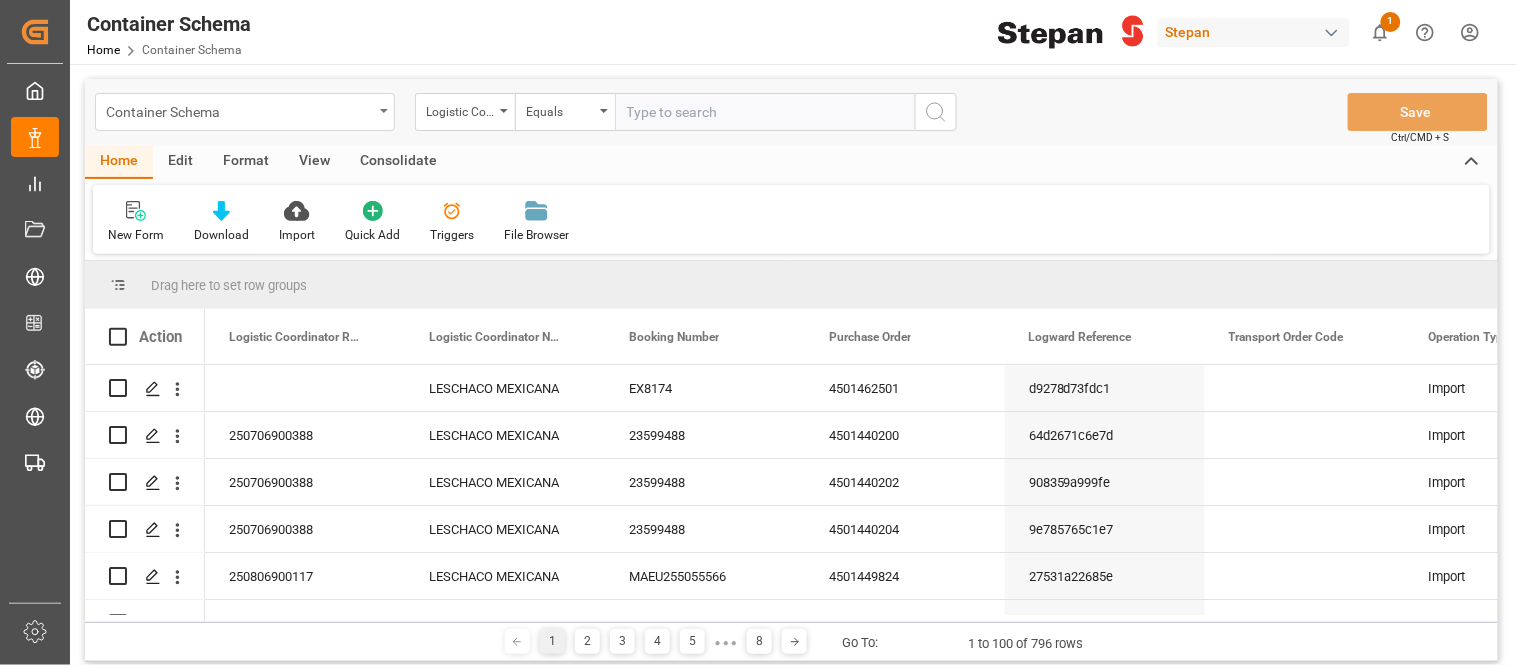 click on "Container Schema" at bounding box center (245, 112) 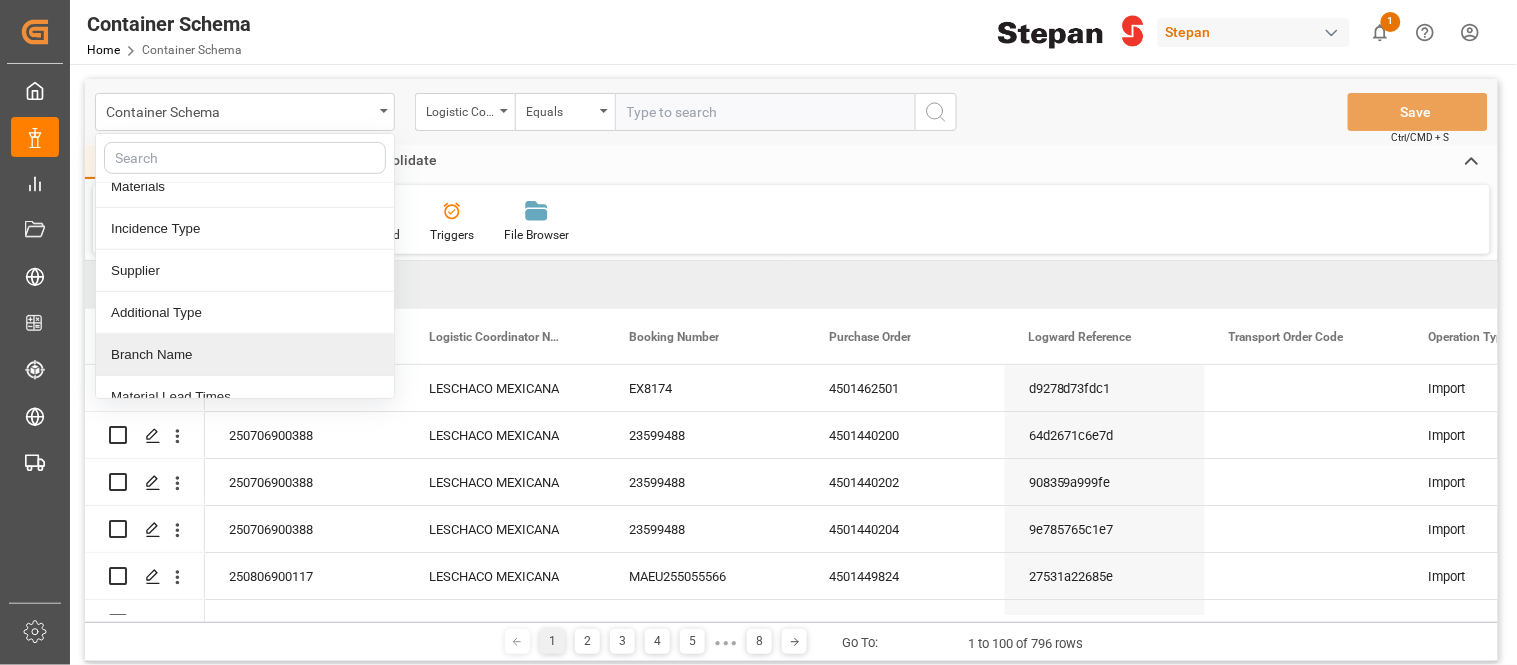 scroll, scrollTop: 332, scrollLeft: 0, axis: vertical 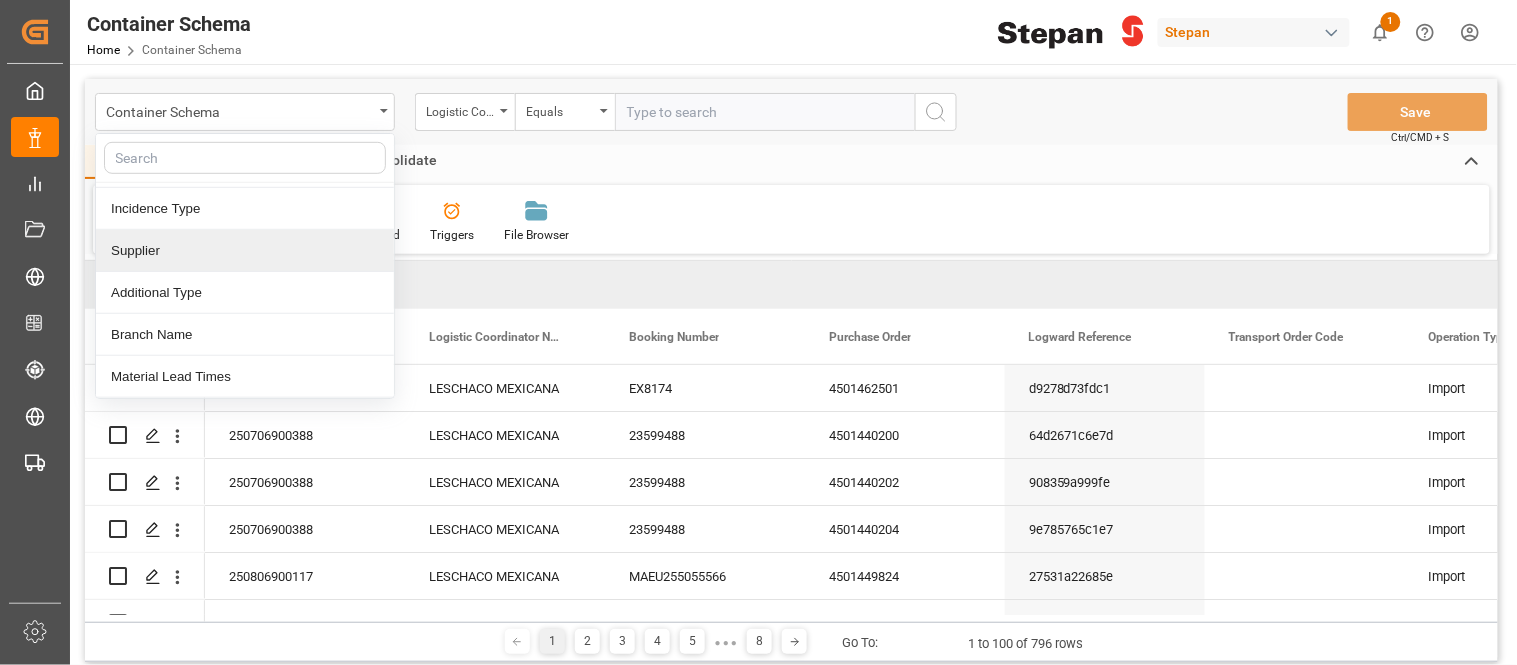 click on "Supplier" at bounding box center (245, 251) 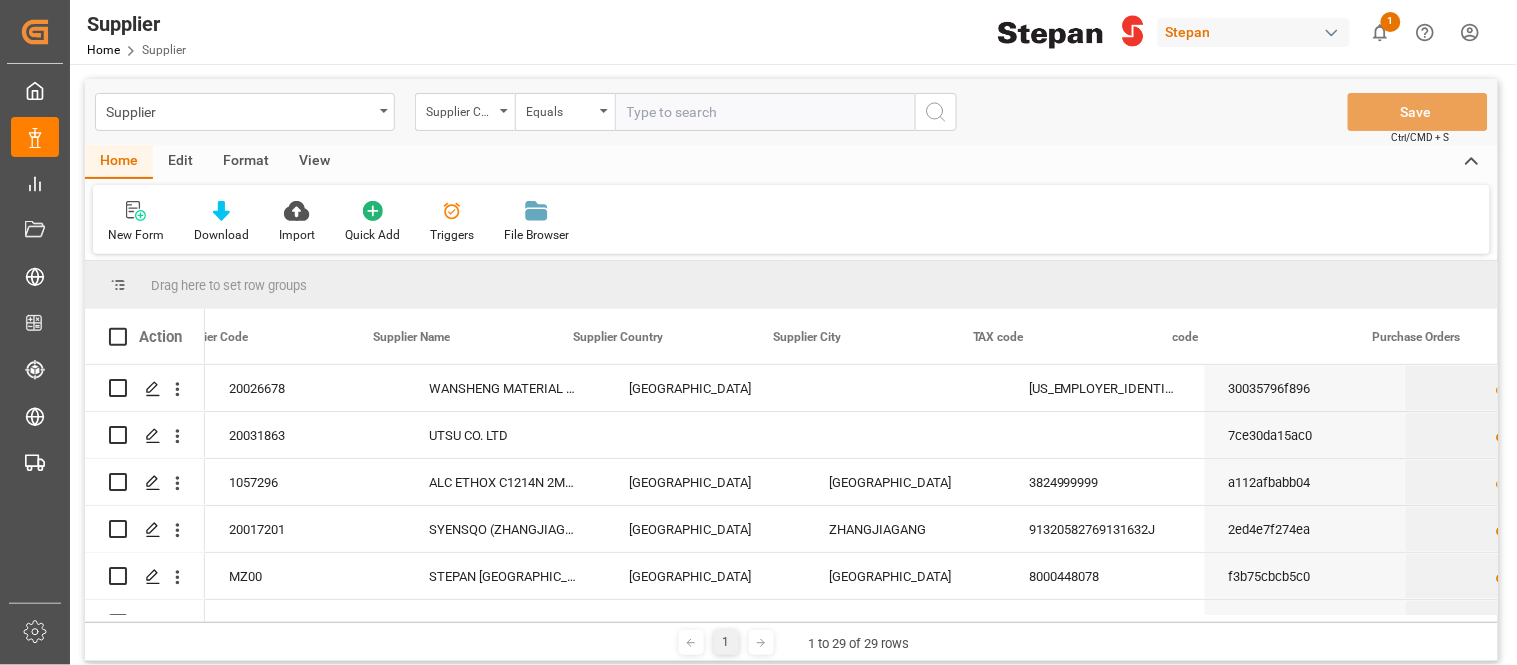 scroll, scrollTop: 0, scrollLeft: 244, axis: horizontal 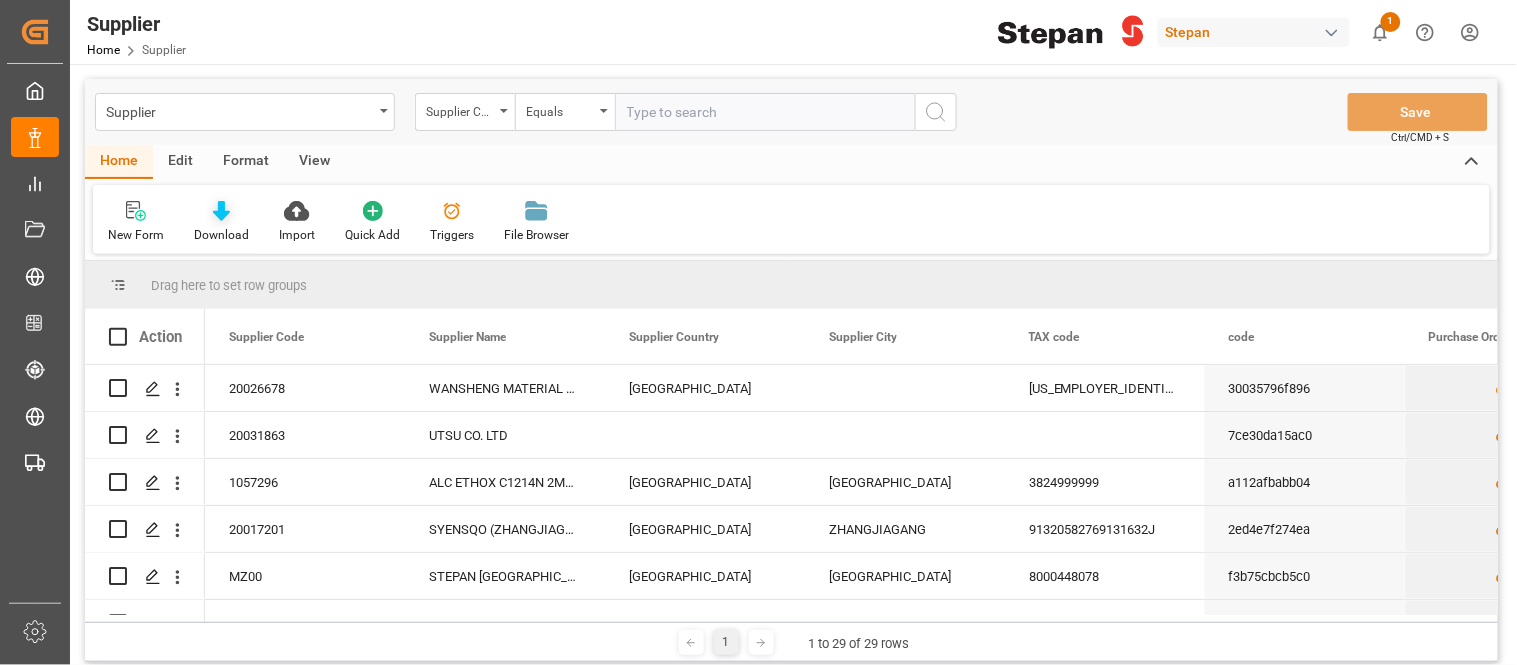 click 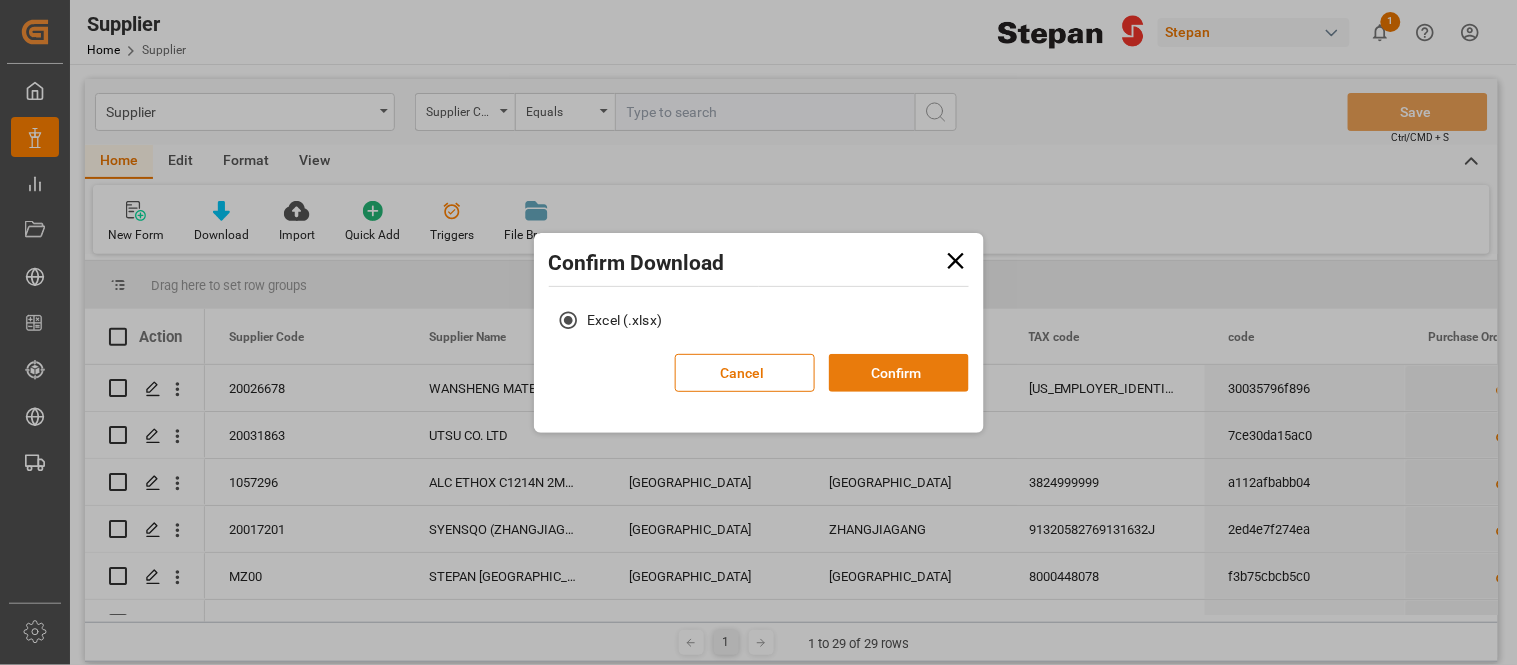 click on "Confirm" at bounding box center [899, 373] 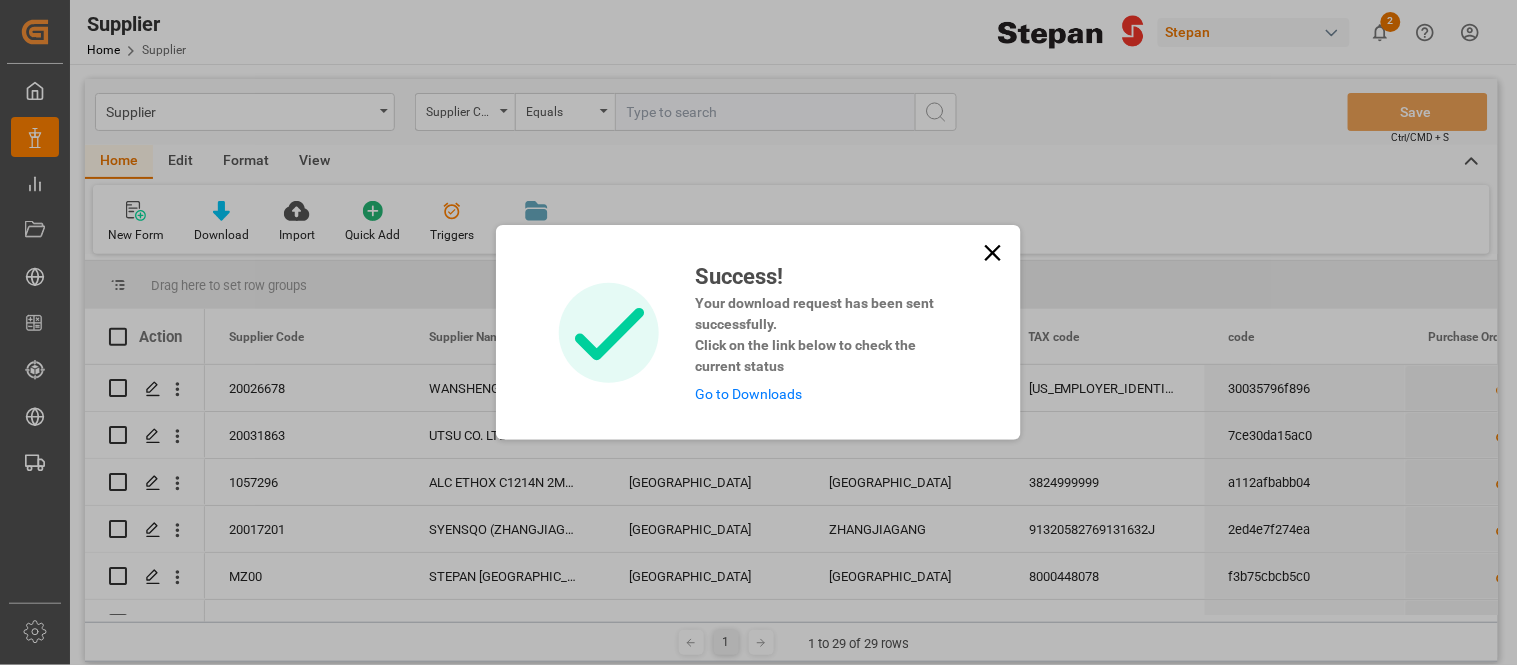 click 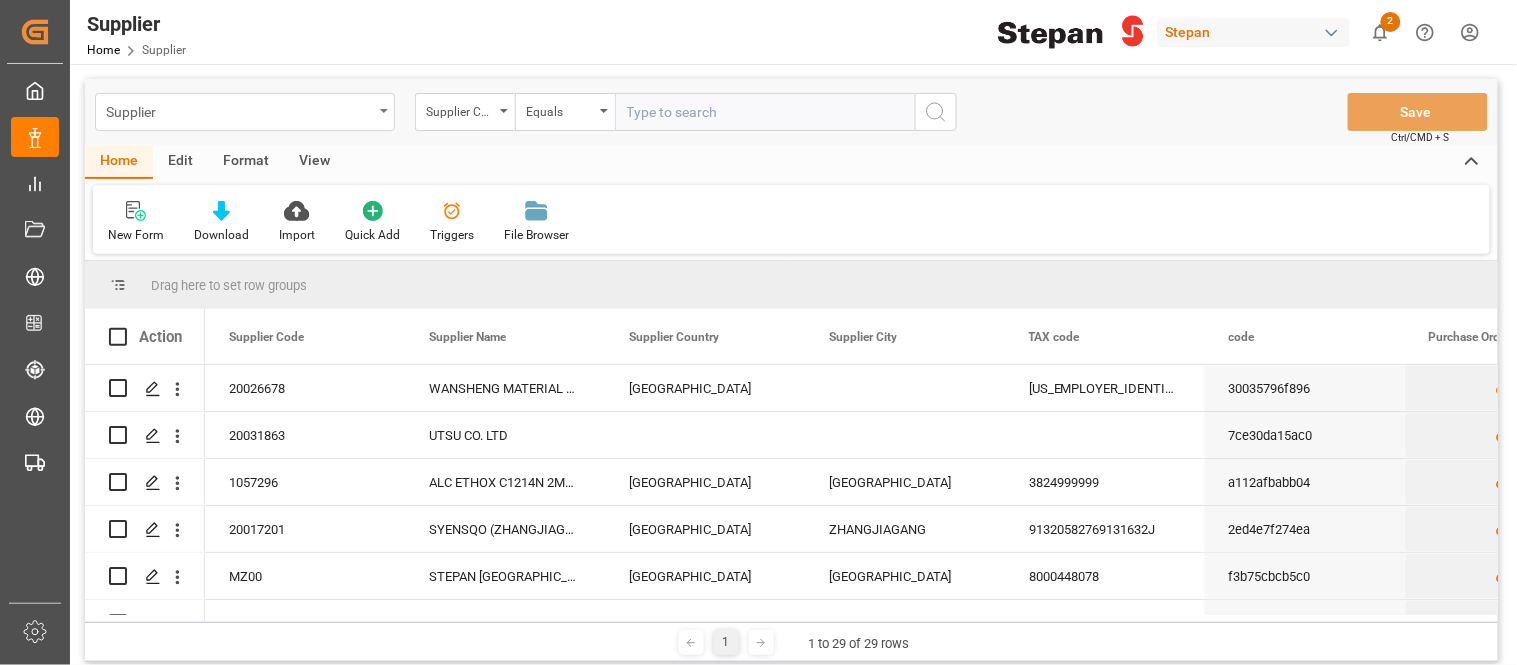 click at bounding box center [384, 111] 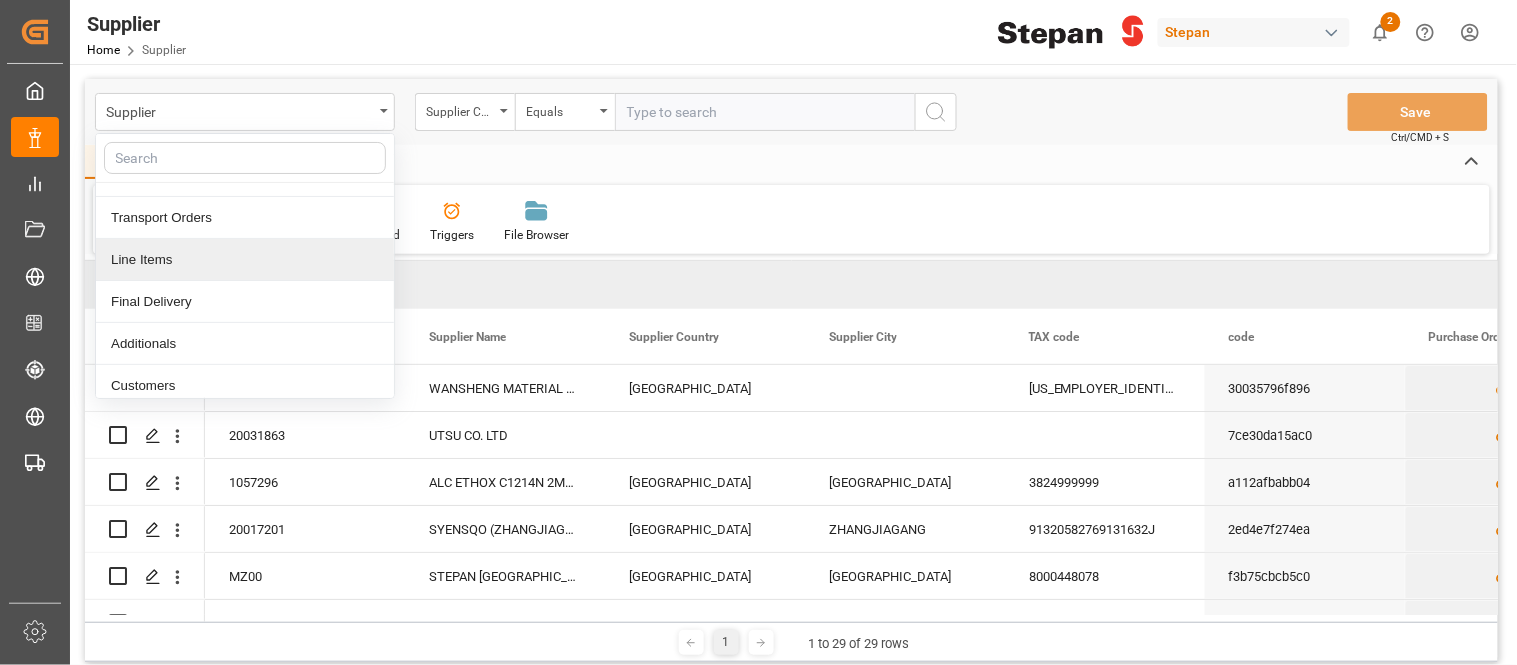 scroll, scrollTop: 332, scrollLeft: 0, axis: vertical 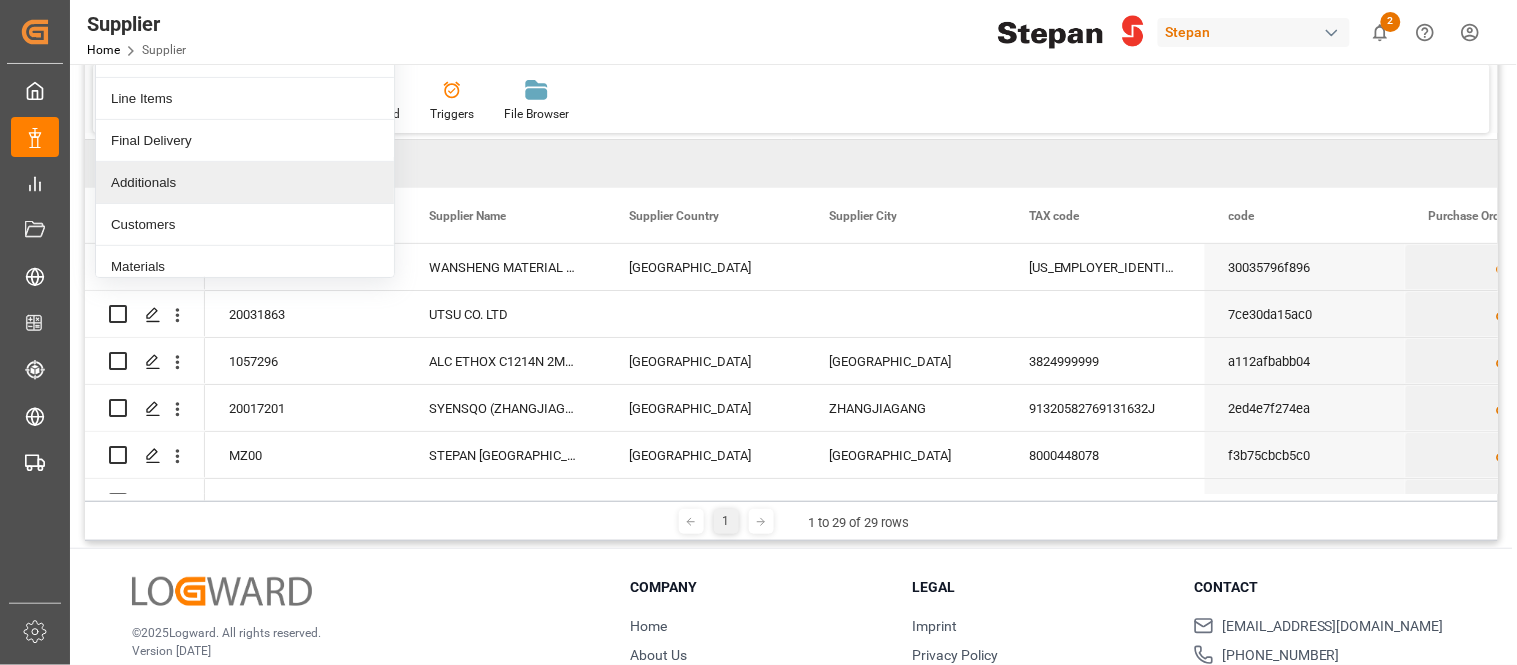click at bounding box center [1332, 33] 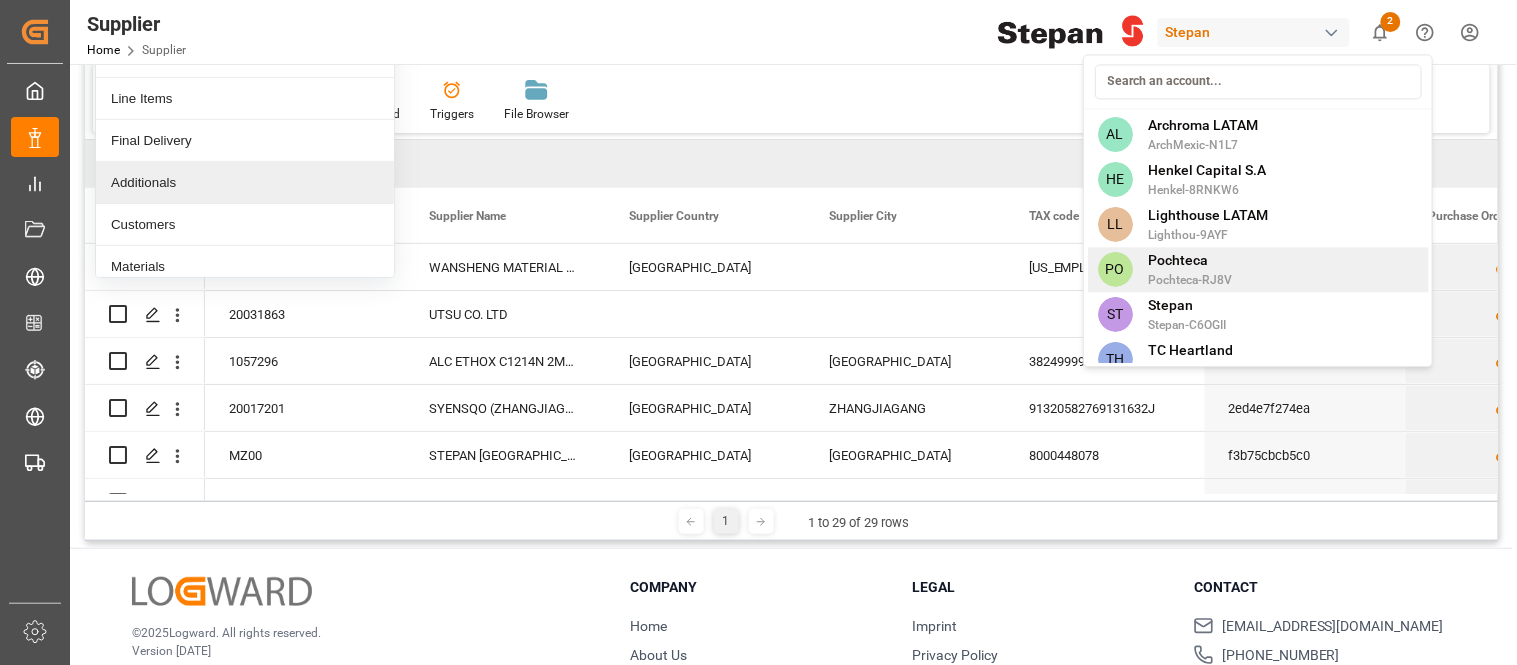 click on "Pochteca-RJ8V" at bounding box center (1191, 280) 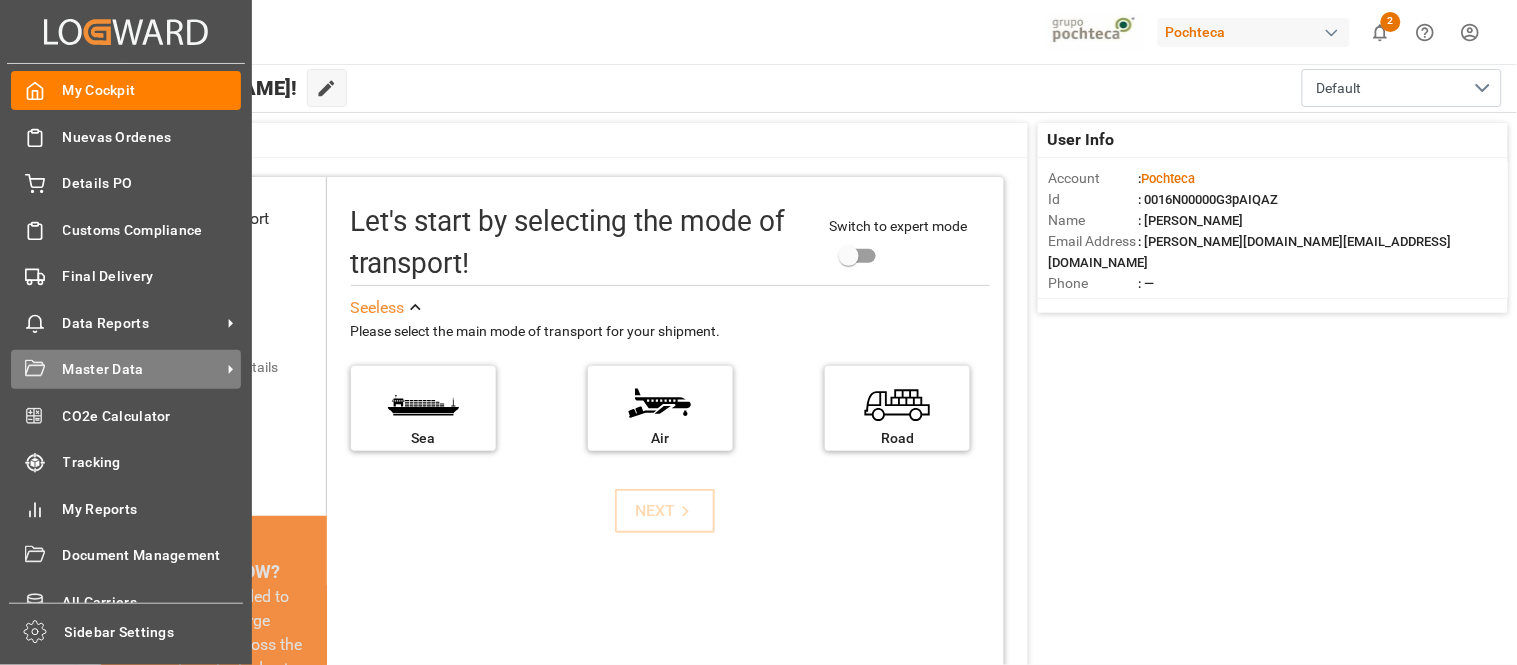 click on "Master Data" at bounding box center (142, 369) 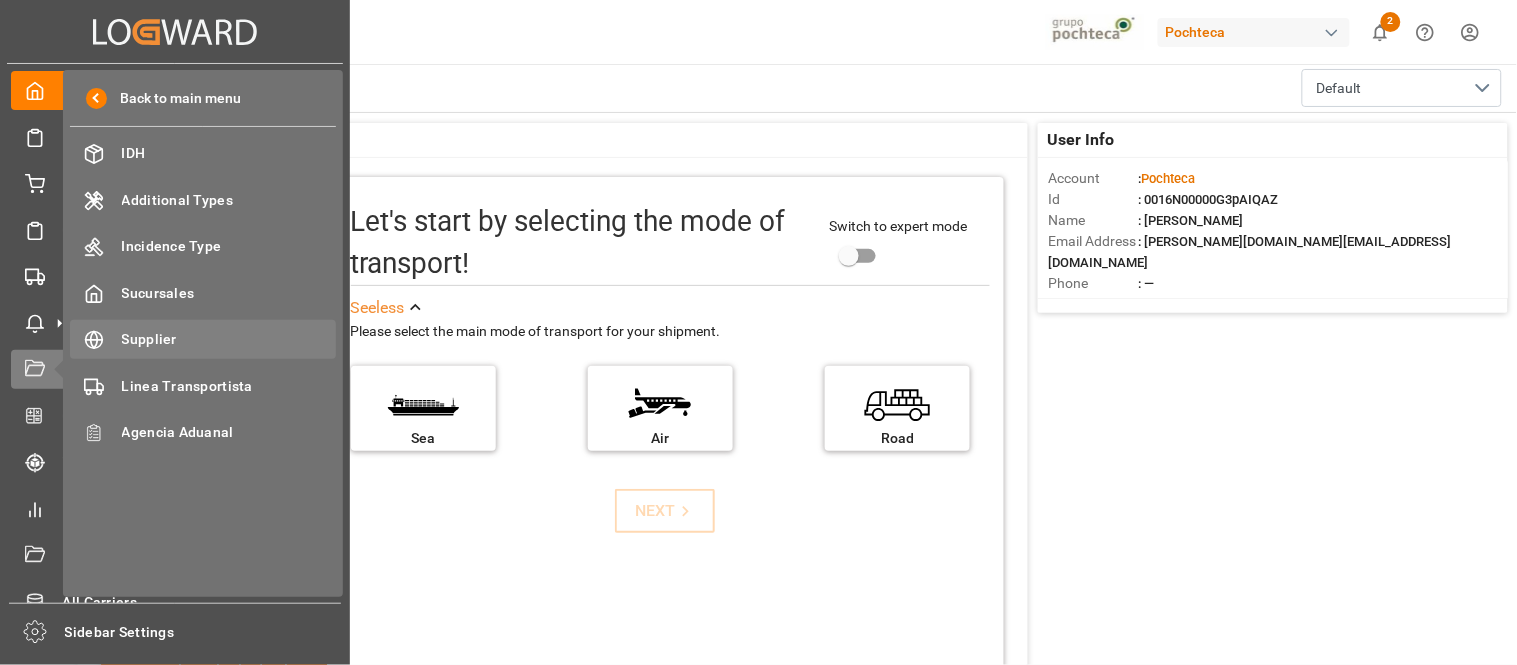click on "Supplier" at bounding box center [229, 339] 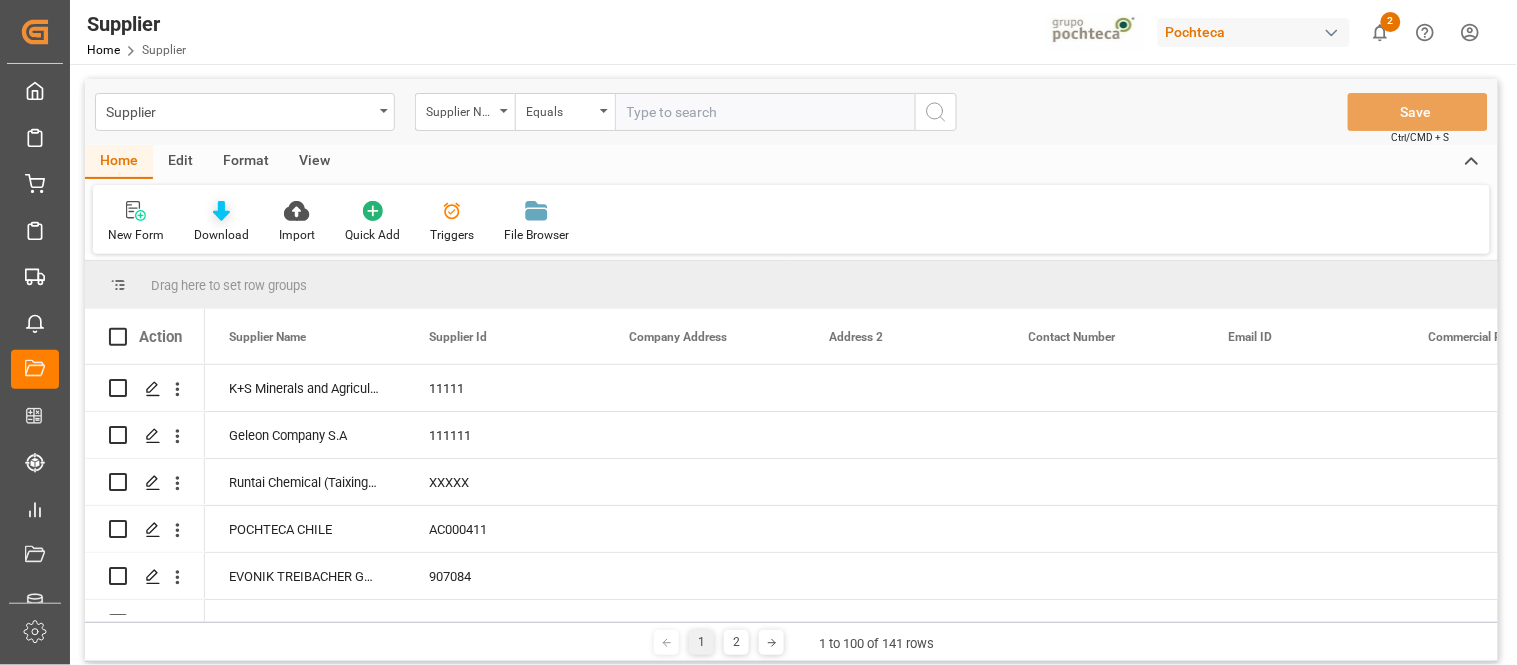 click at bounding box center (221, 210) 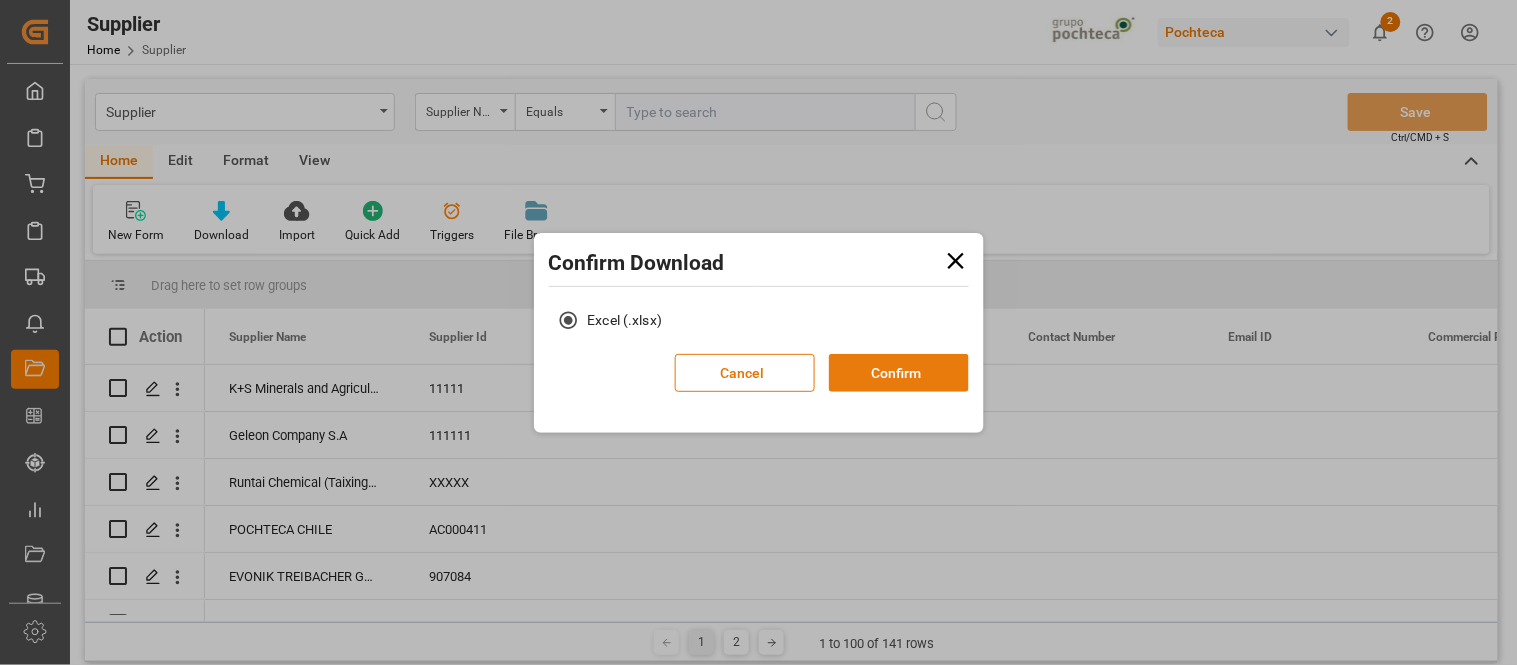 click on "Confirm" at bounding box center [899, 373] 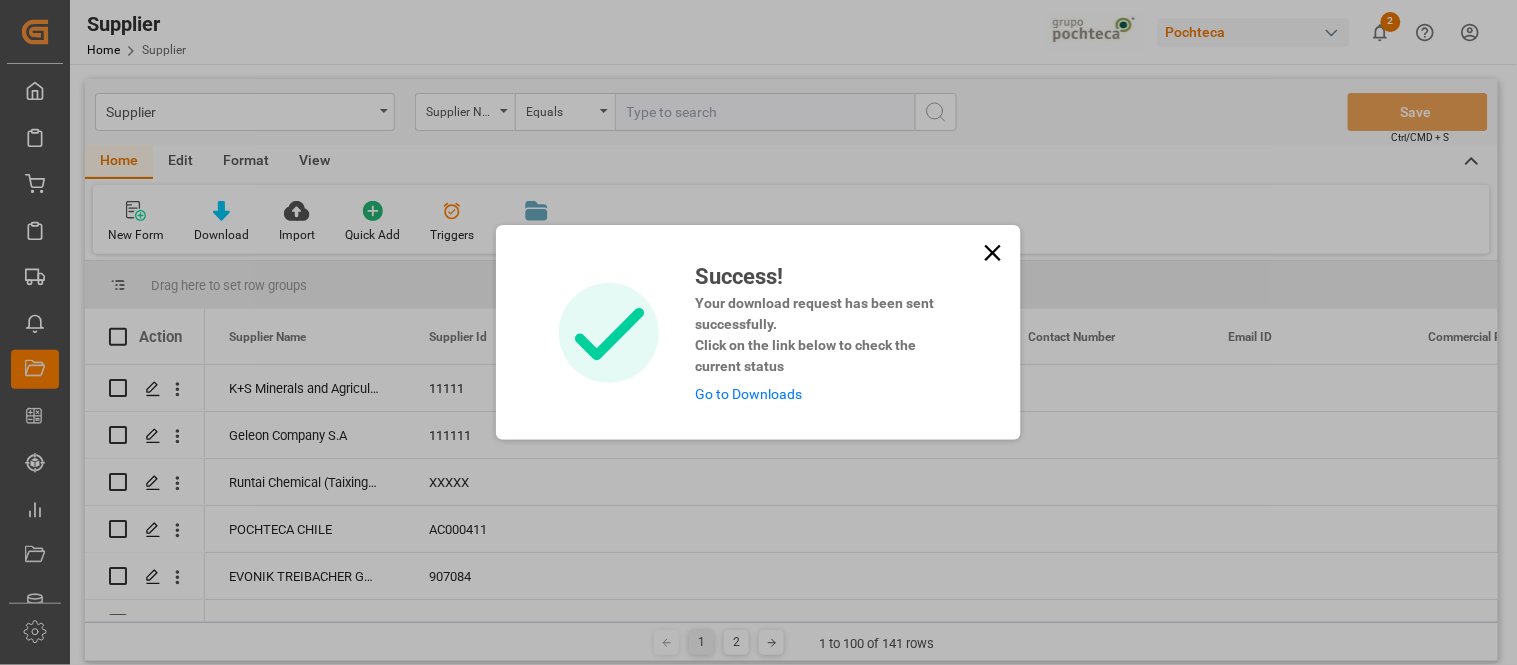 click on "Success! Your download request has been sent successfully.  Click on the link below to check the current status   Go to Downloads" at bounding box center [758, 332] 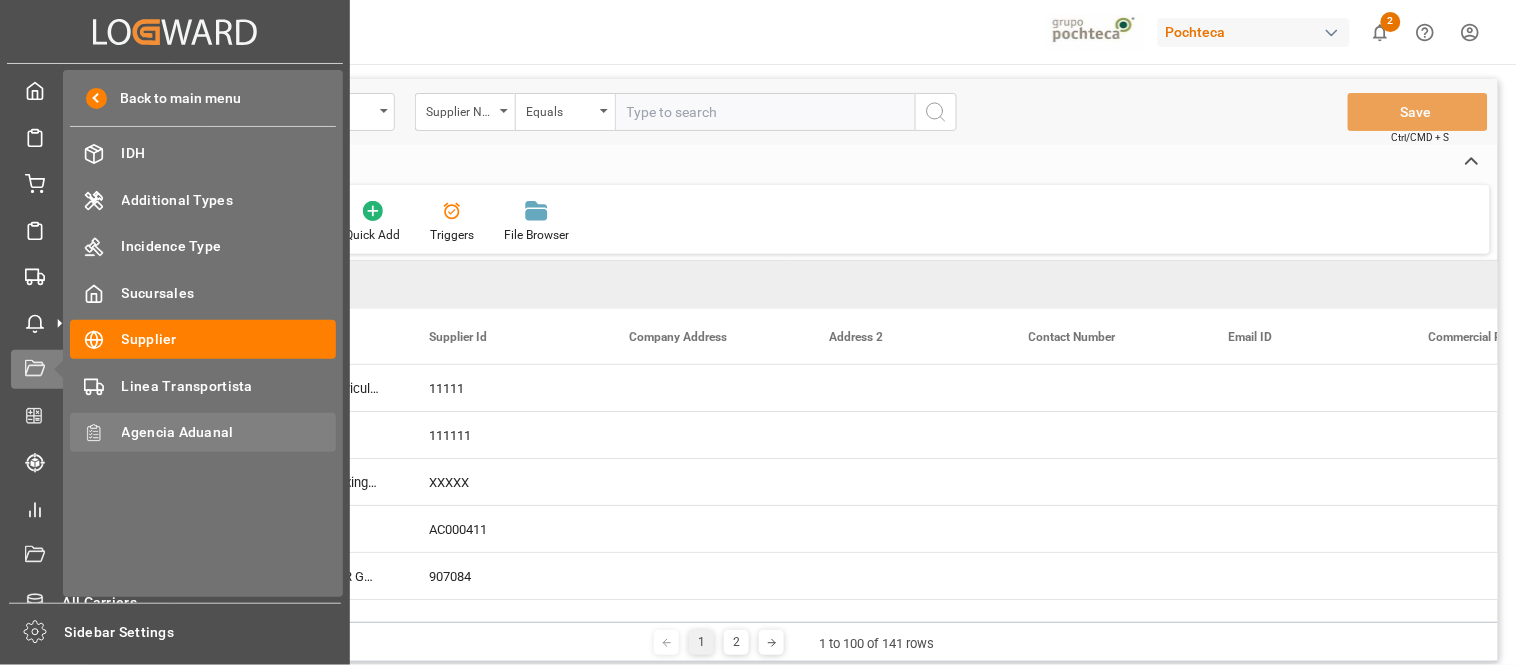 click on "Agencia Aduanal" at bounding box center (229, 432) 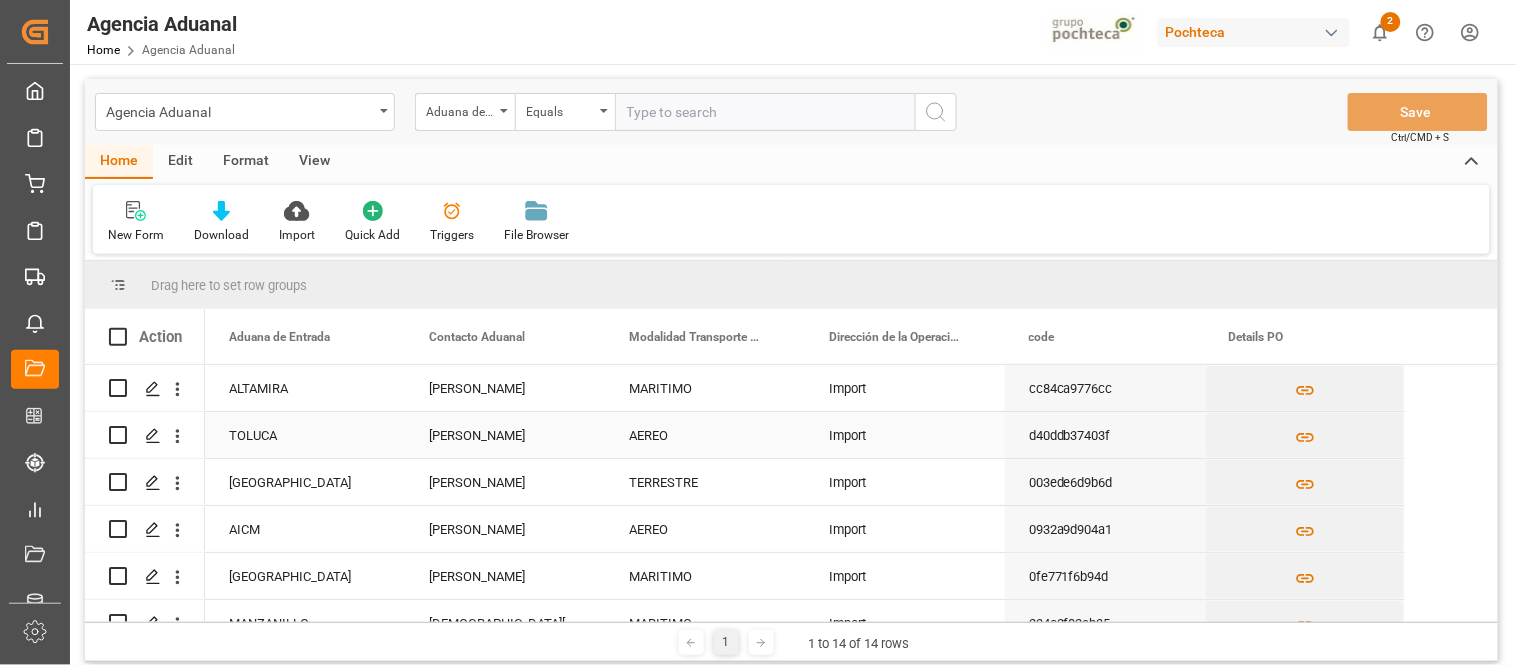 click on "[PERSON_NAME]" at bounding box center (505, 435) 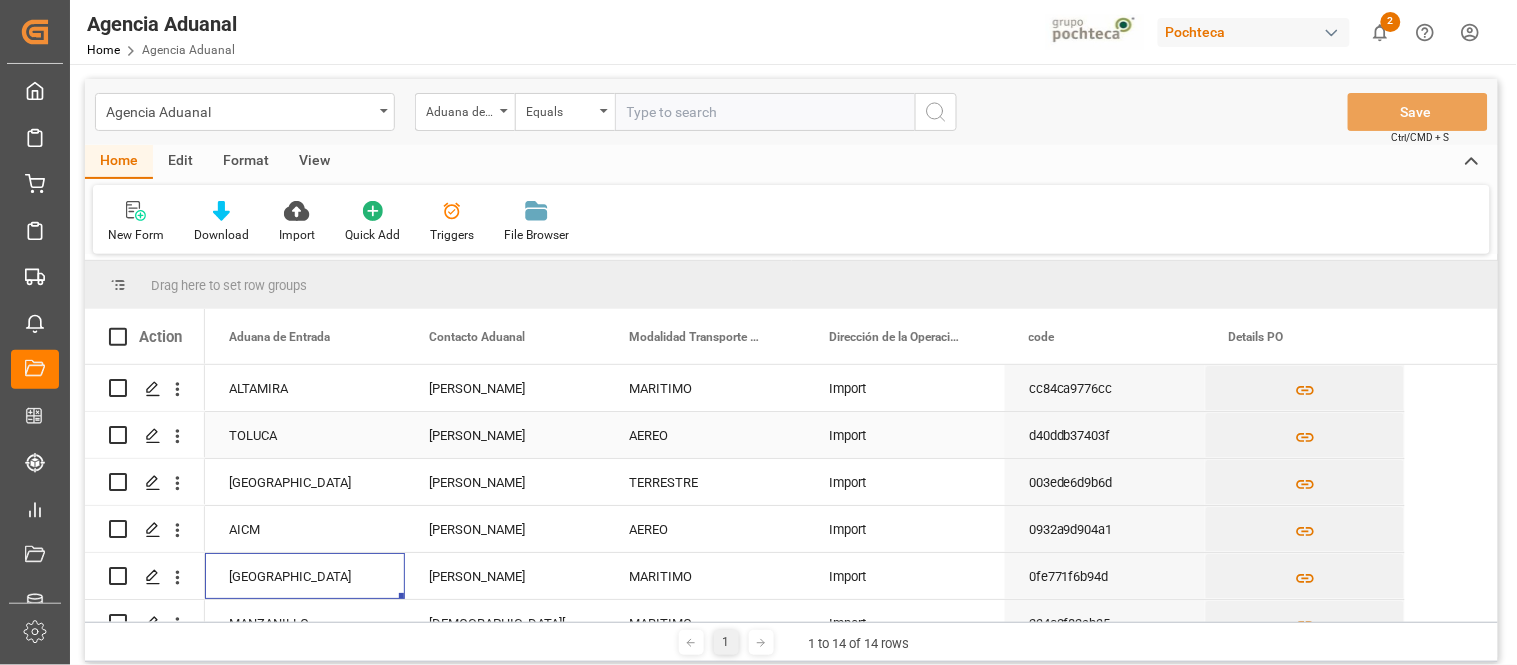 scroll, scrollTop: 123, scrollLeft: 0, axis: vertical 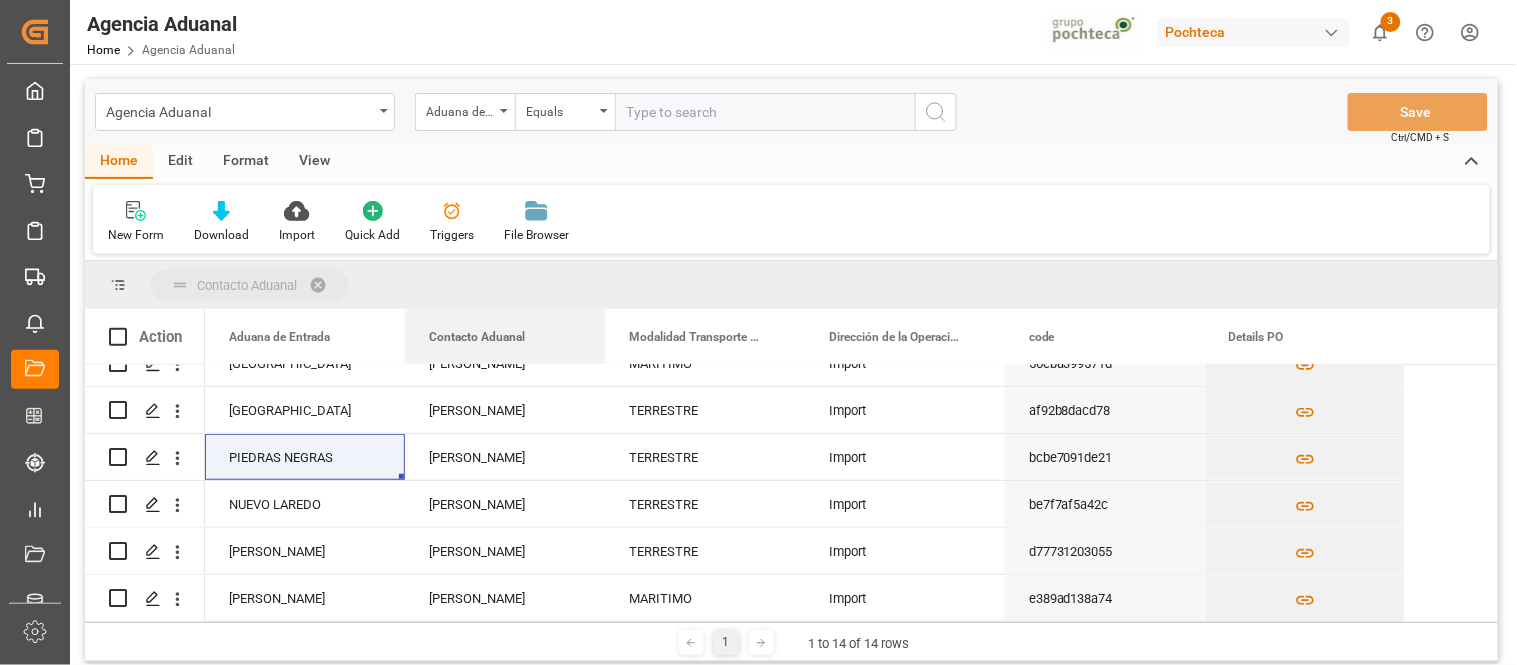 drag, startPoint x: 456, startPoint y: 337, endPoint x: 446, endPoint y: 270, distance: 67.74216 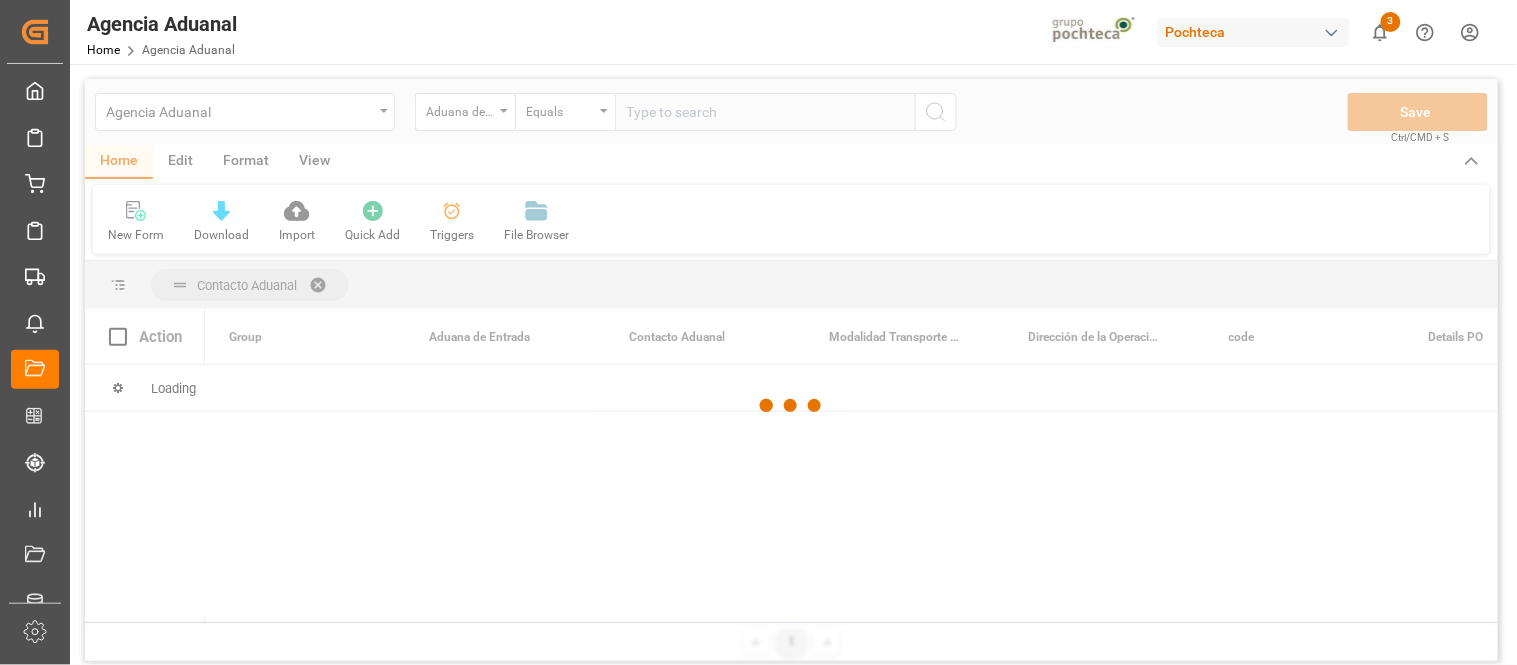scroll, scrollTop: 0, scrollLeft: 0, axis: both 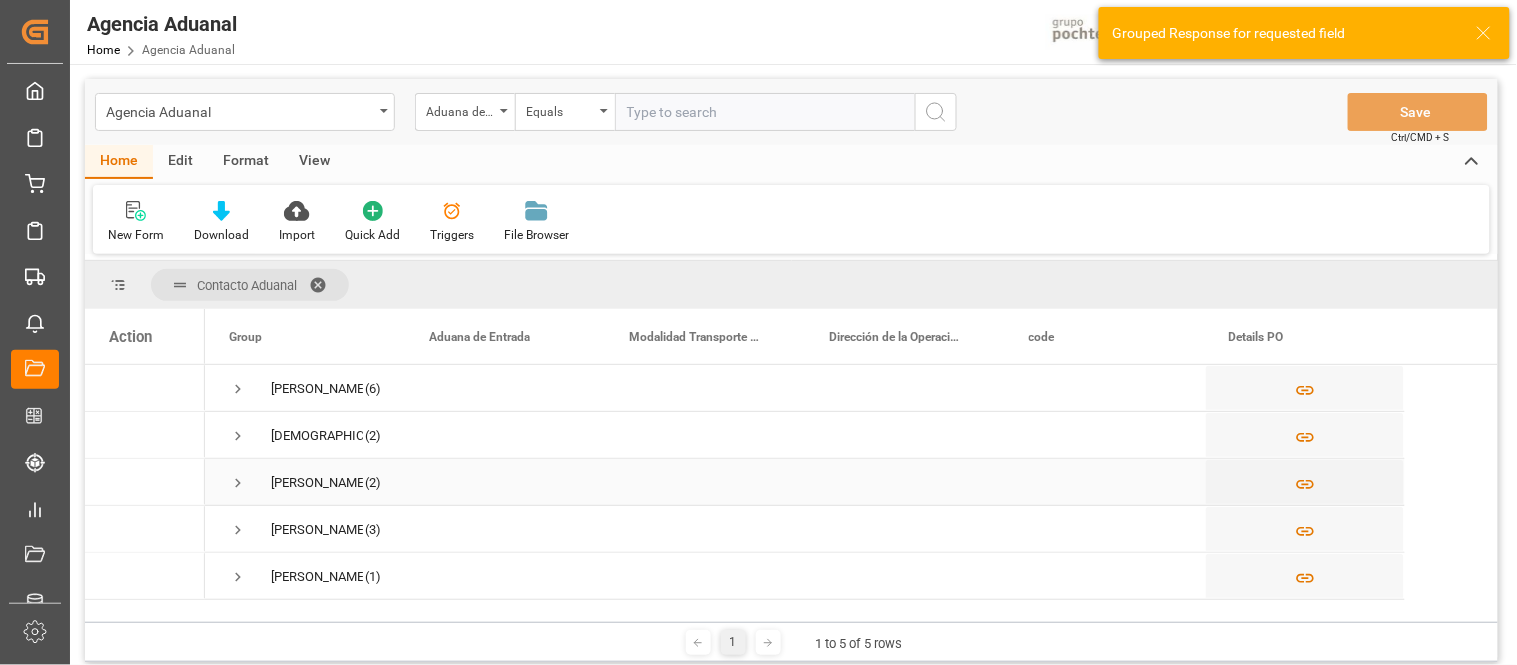 click at bounding box center (238, 483) 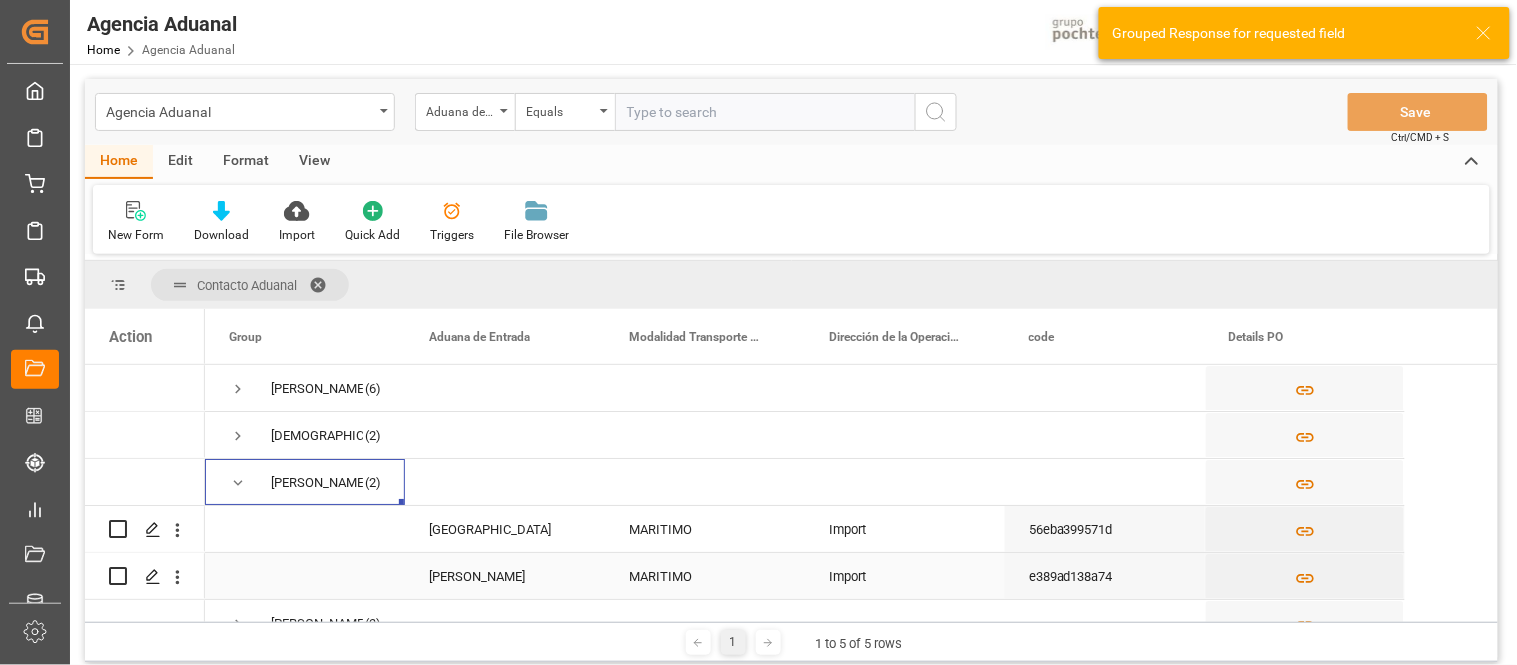 scroll, scrollTop: 6, scrollLeft: 0, axis: vertical 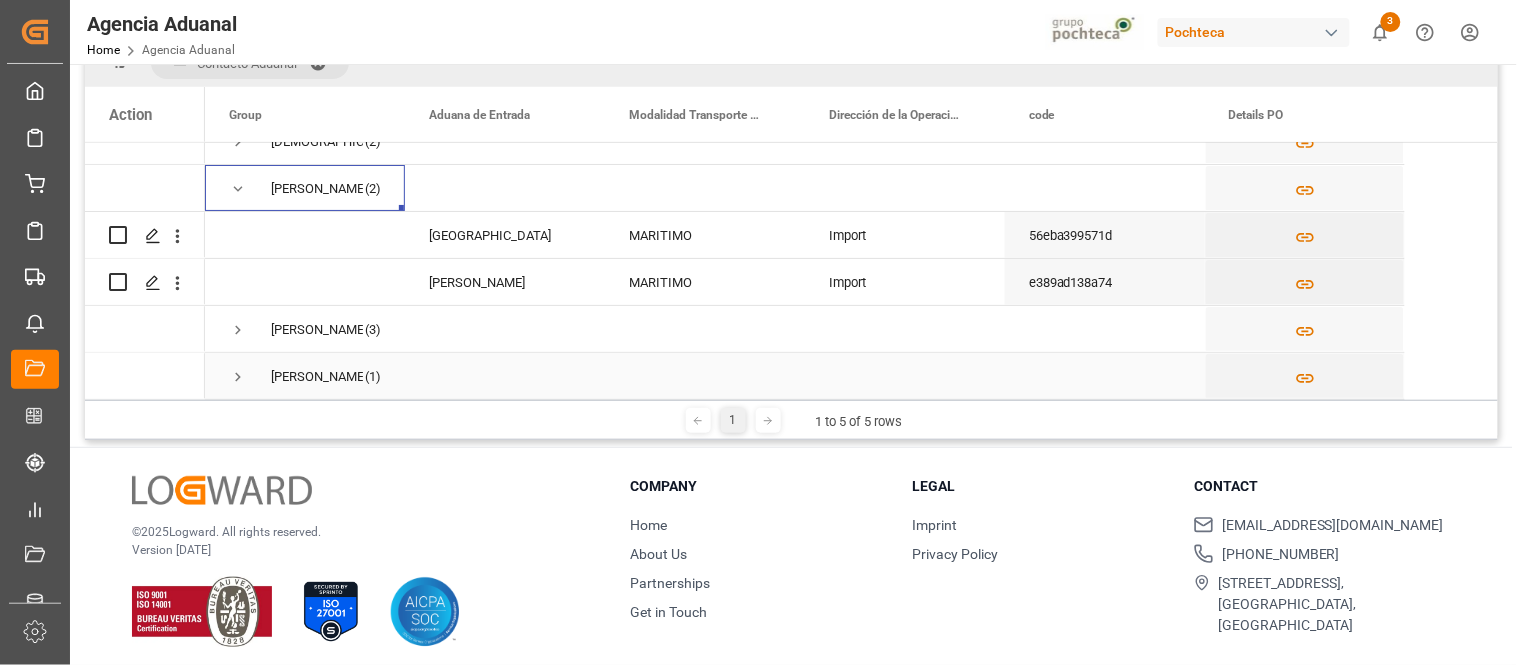 click at bounding box center [238, 377] 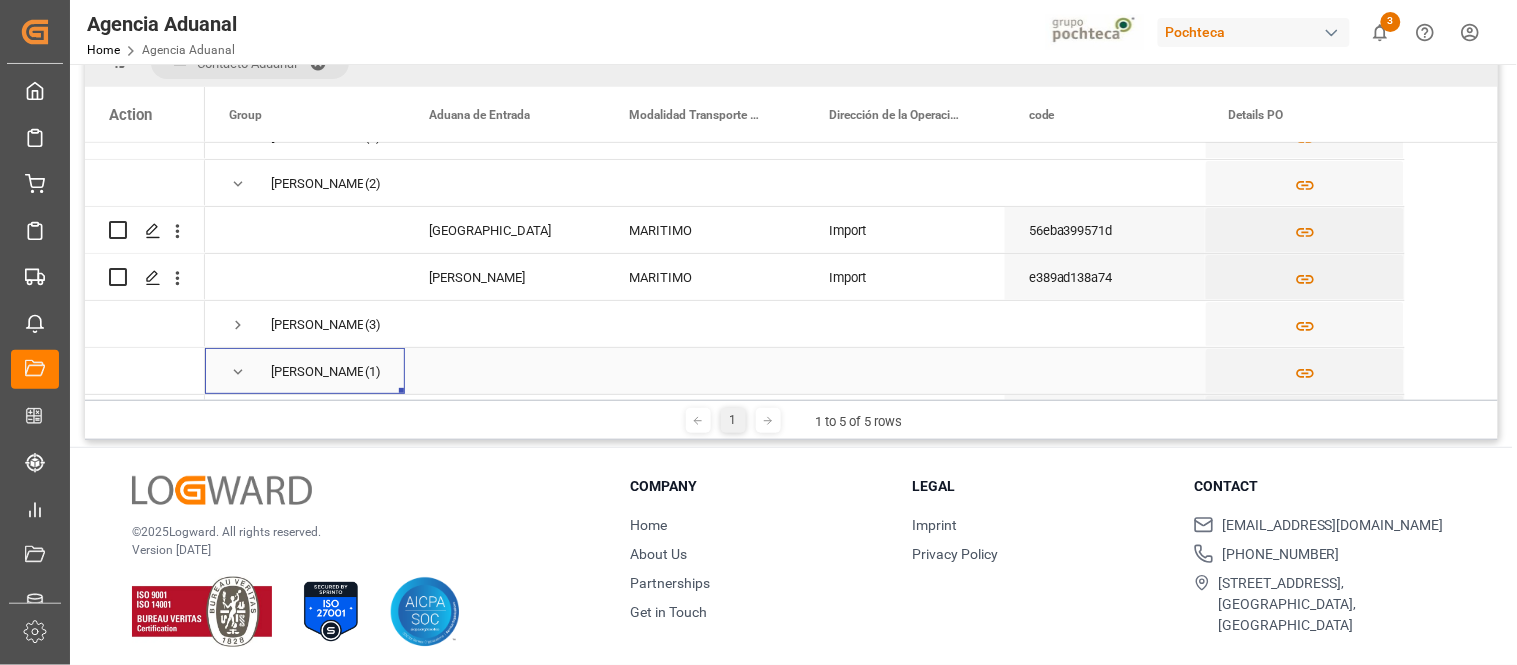 scroll, scrollTop: 0, scrollLeft: 0, axis: both 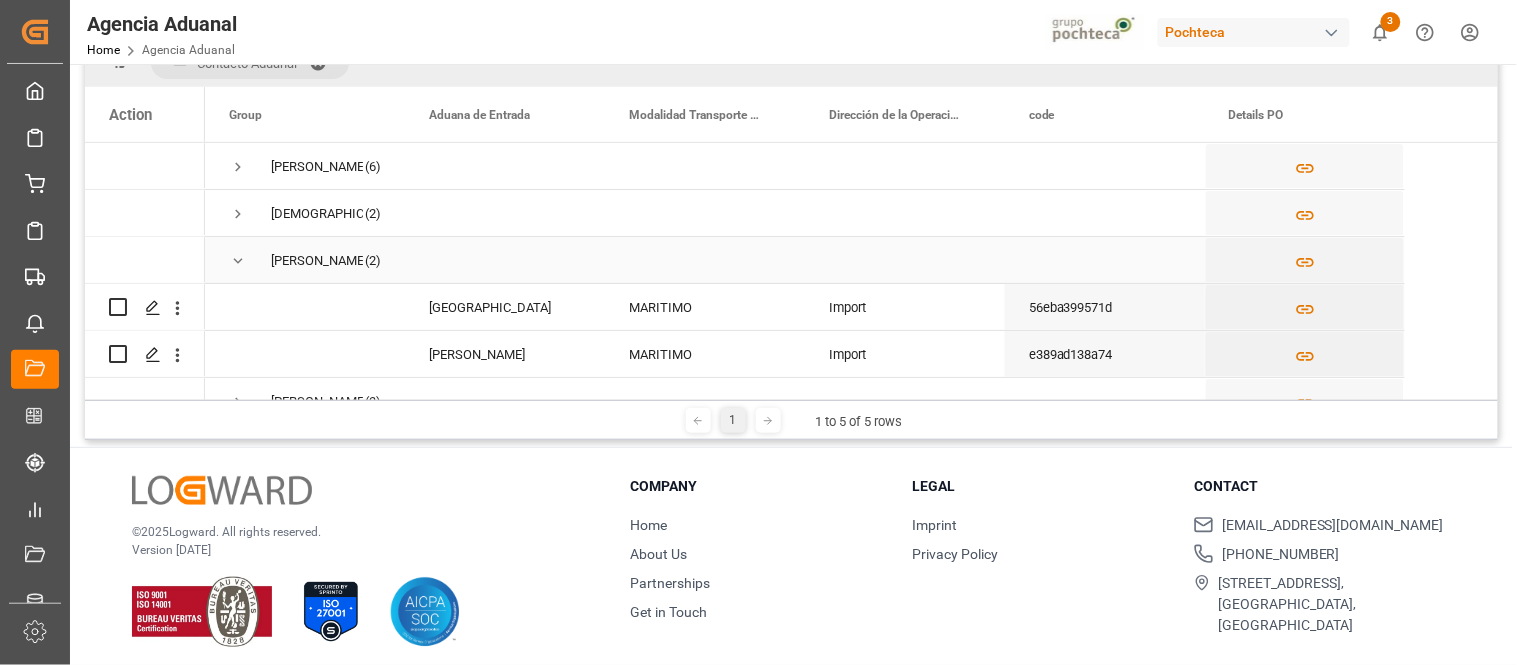 click at bounding box center [238, 261] 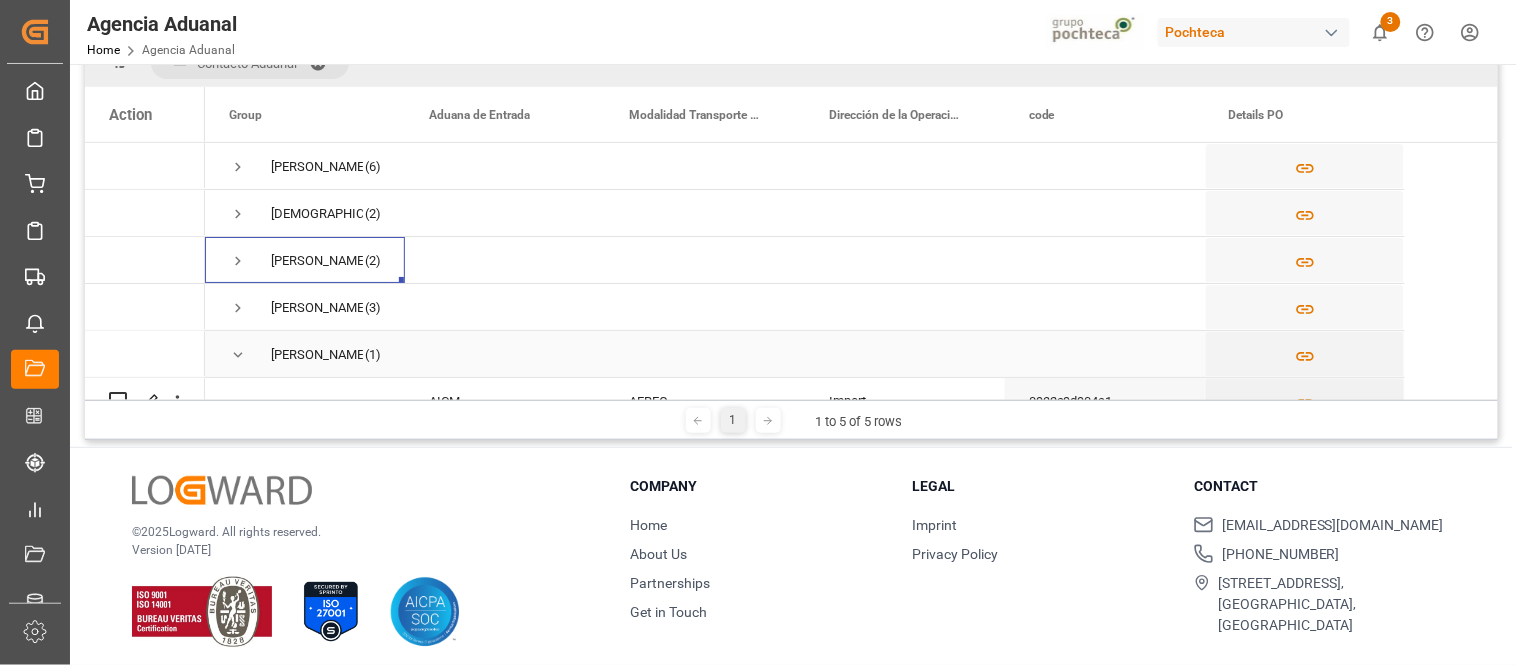 click at bounding box center [238, 355] 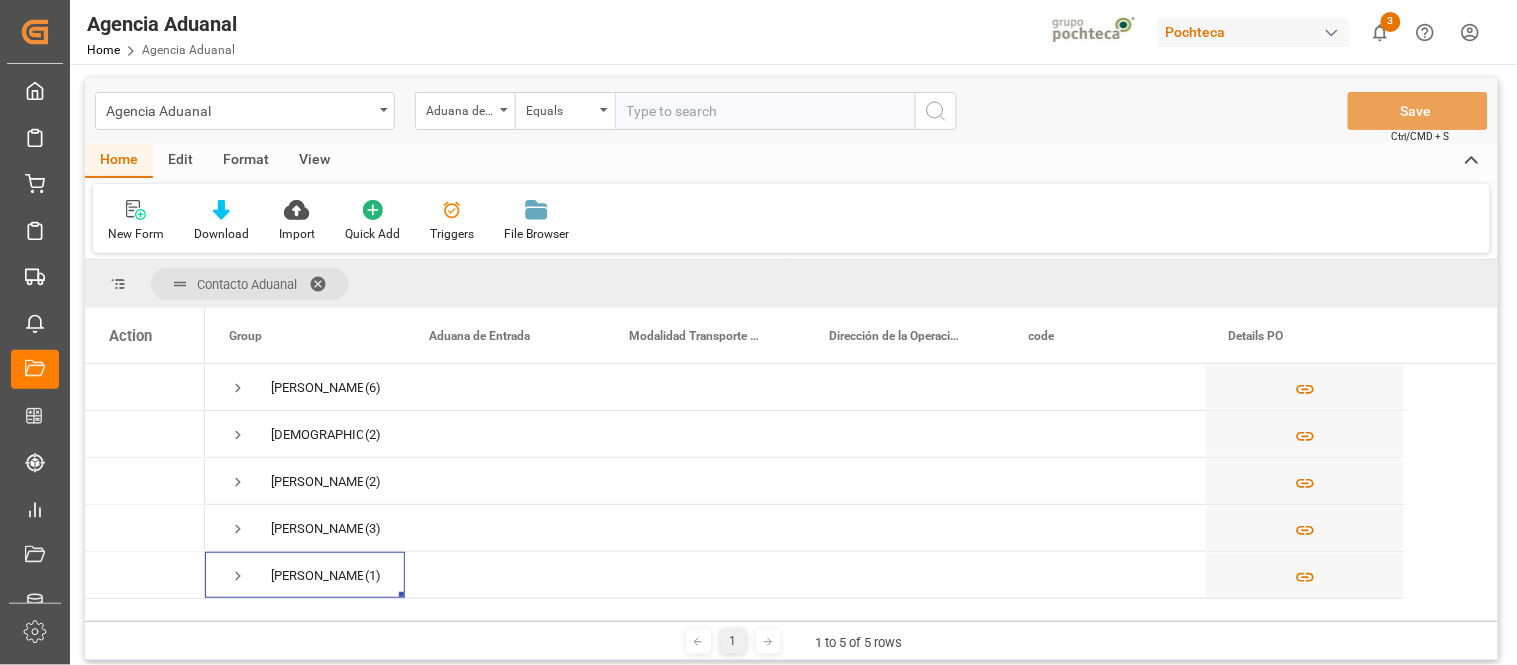 scroll, scrollTop: 0, scrollLeft: 0, axis: both 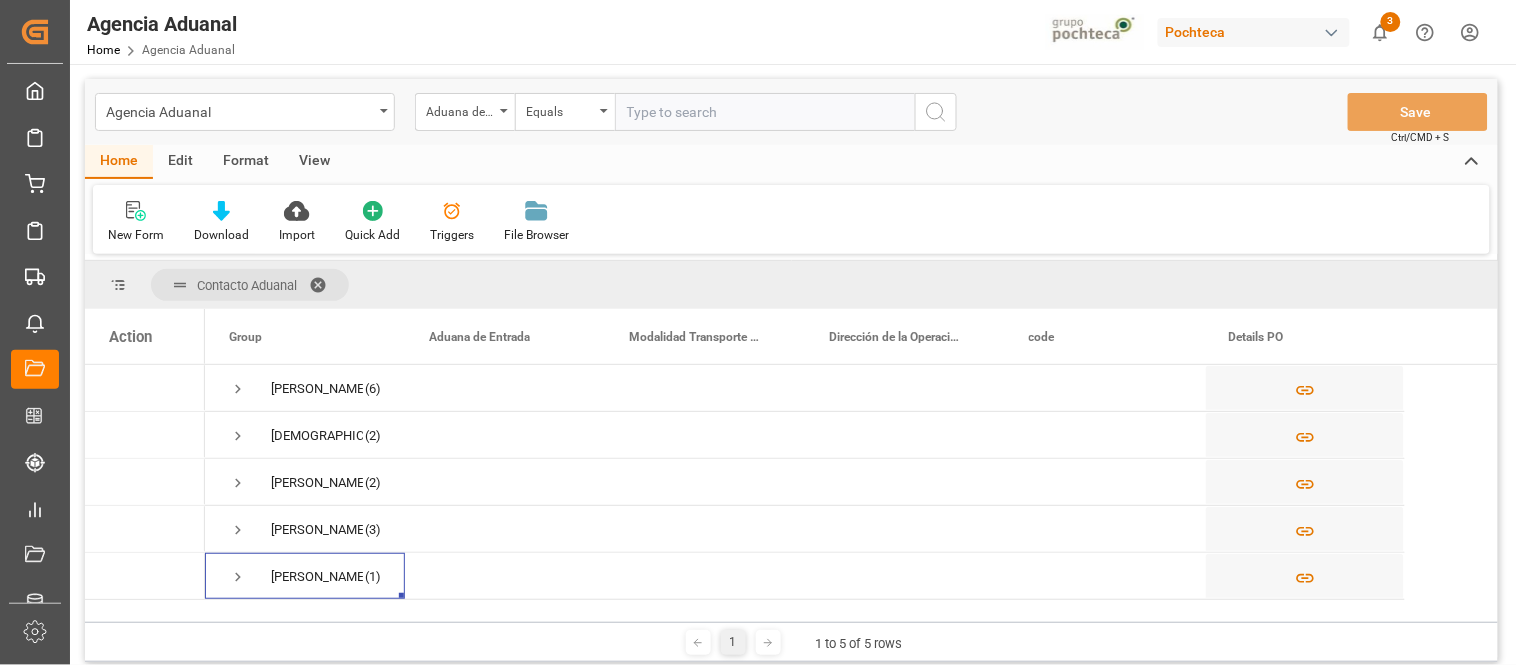 click at bounding box center (325, 285) 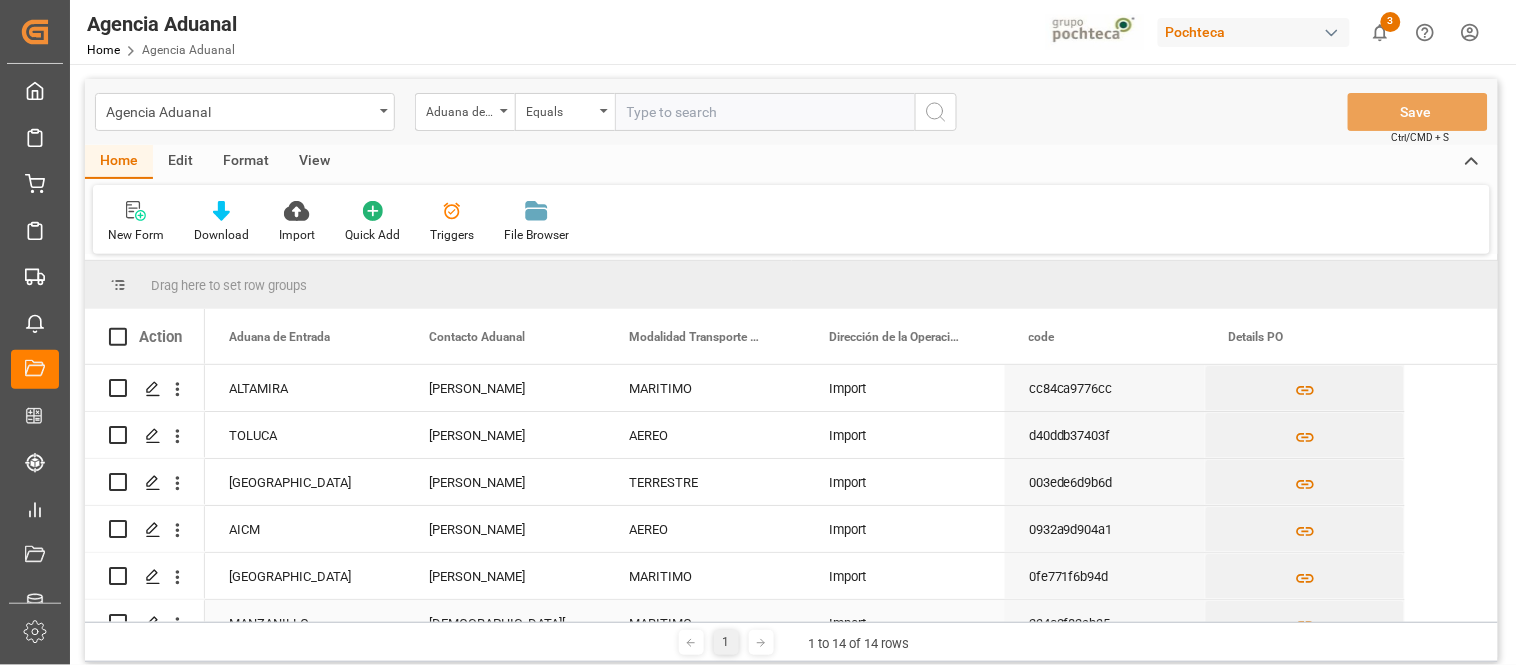 scroll, scrollTop: 6, scrollLeft: 0, axis: vertical 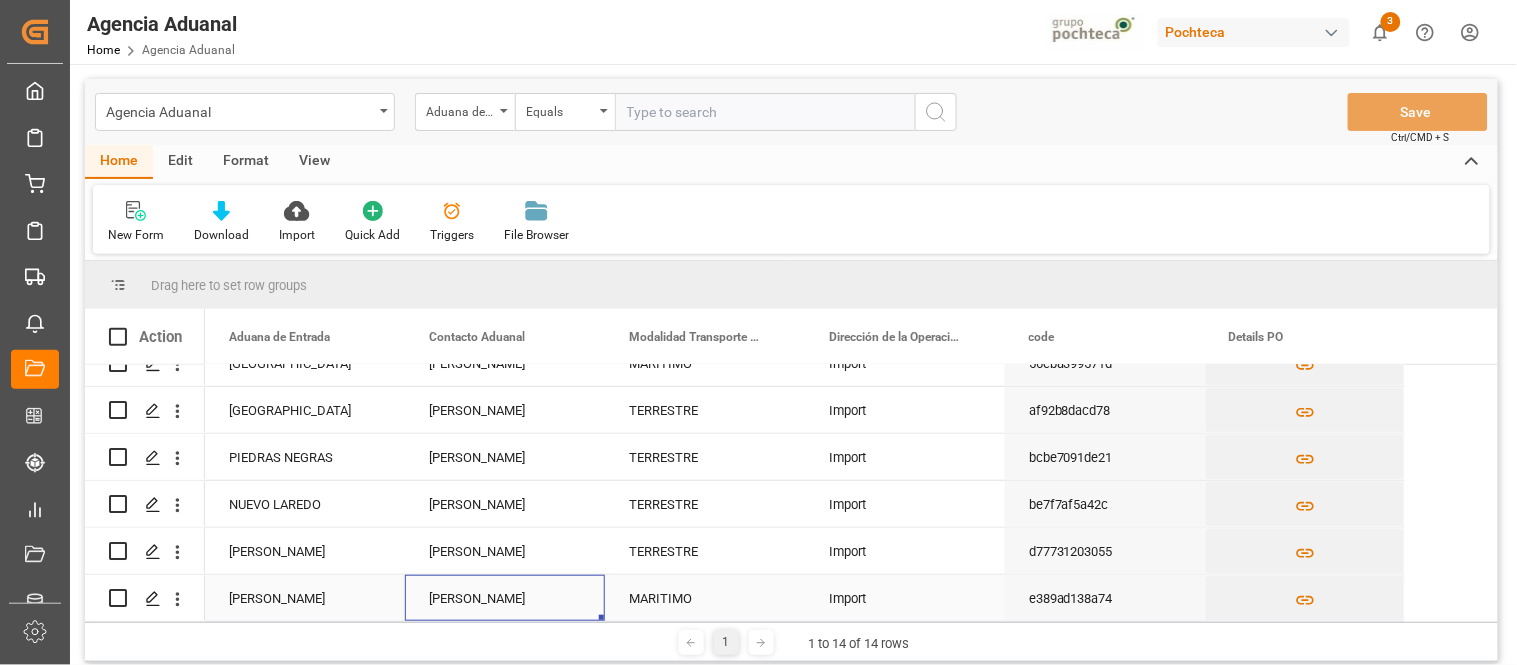 click on "[PERSON_NAME]" at bounding box center [505, 598] 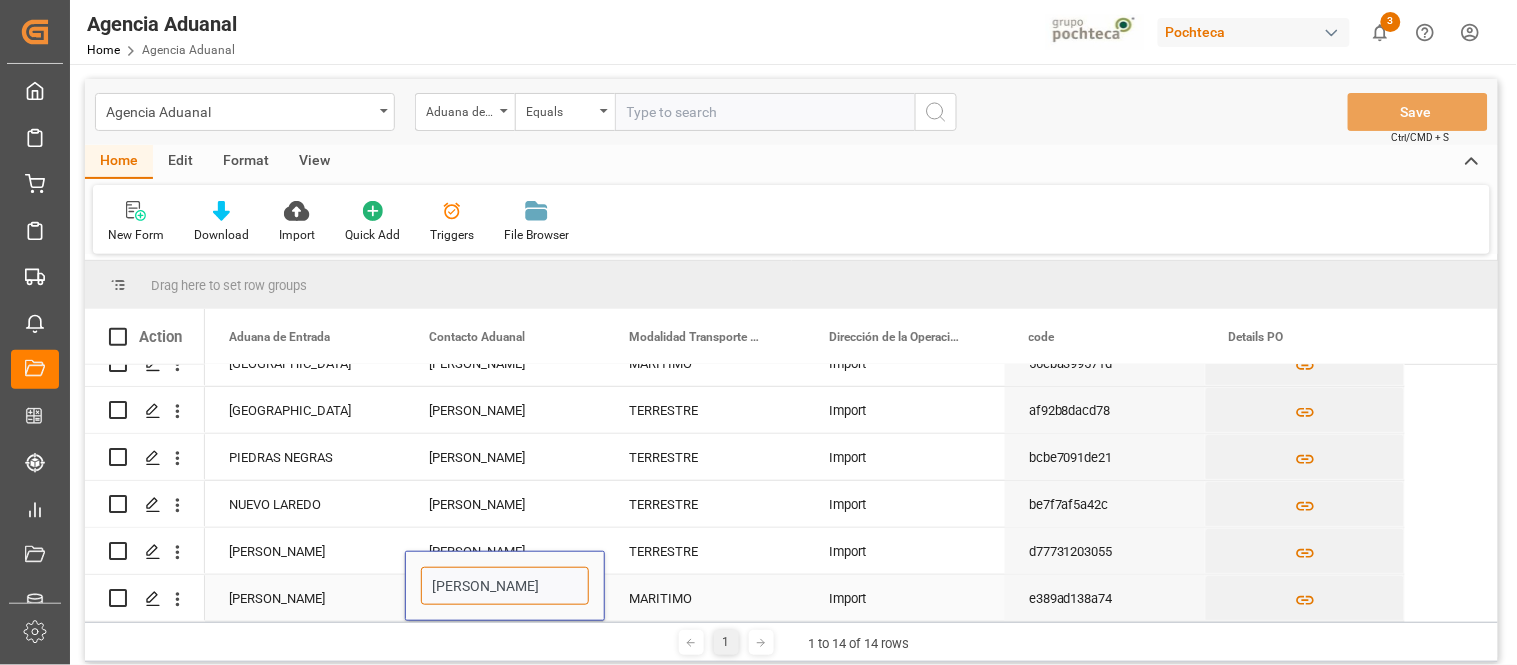 drag, startPoint x: 551, startPoint y: 571, endPoint x: 406, endPoint y: 558, distance: 145.58159 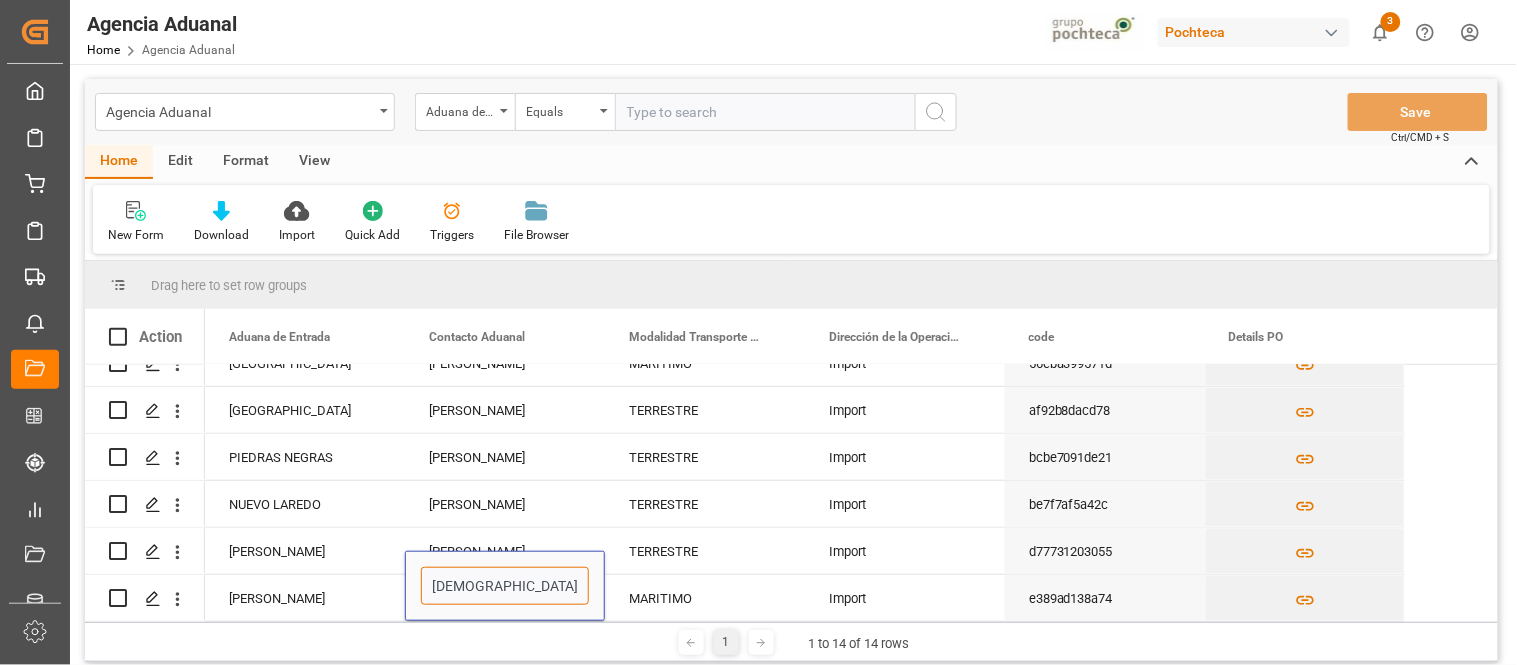 type on "[DEMOGRAPHIC_DATA][PERSON_NAME]" 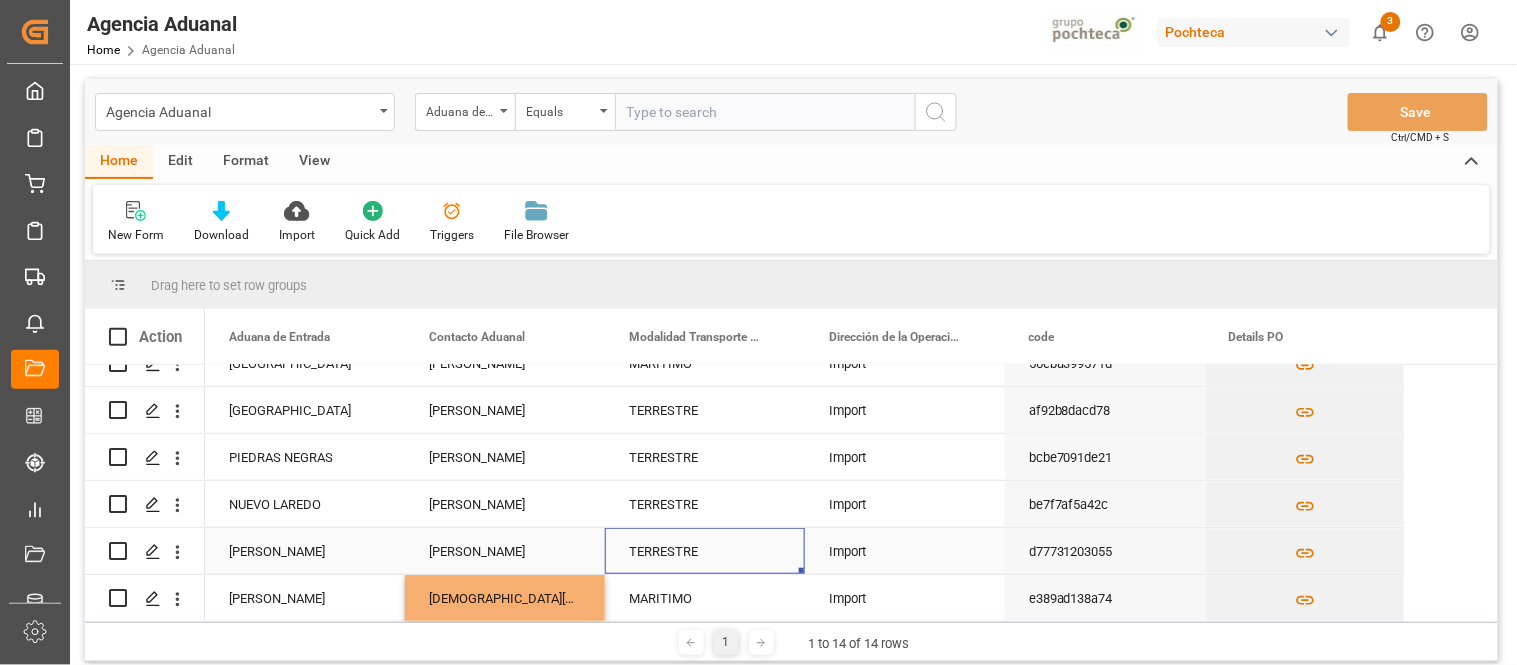 click on "TERRESTRE" at bounding box center [705, 551] 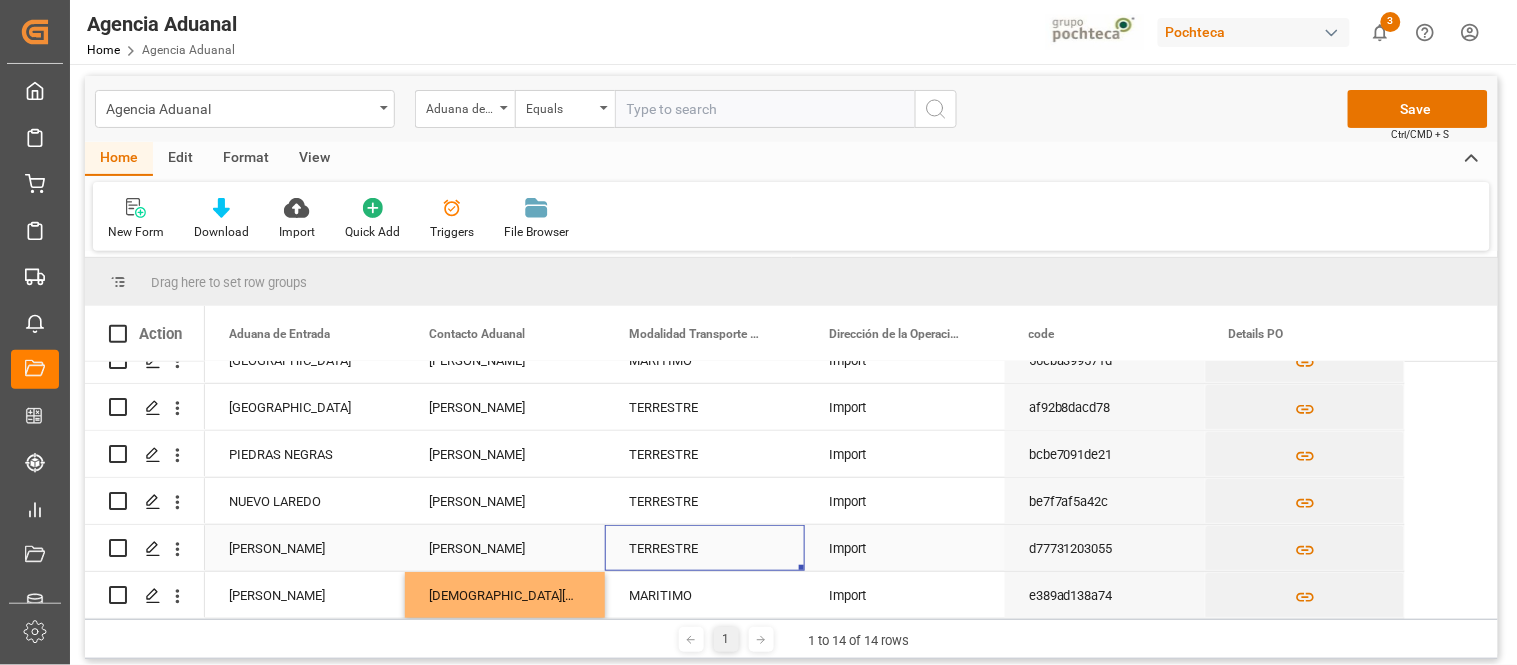scroll, scrollTop: 0, scrollLeft: 0, axis: both 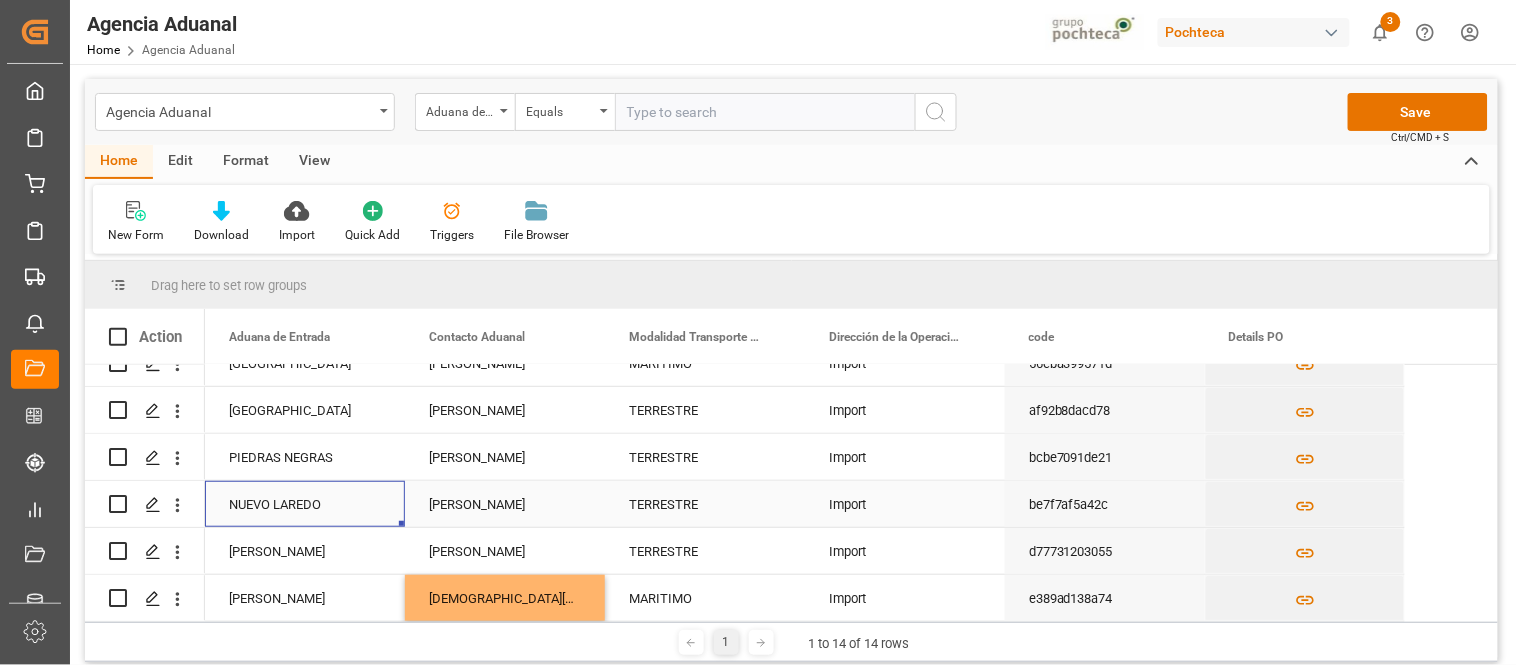 click on "NUEVO LAREDO" at bounding box center [305, 504] 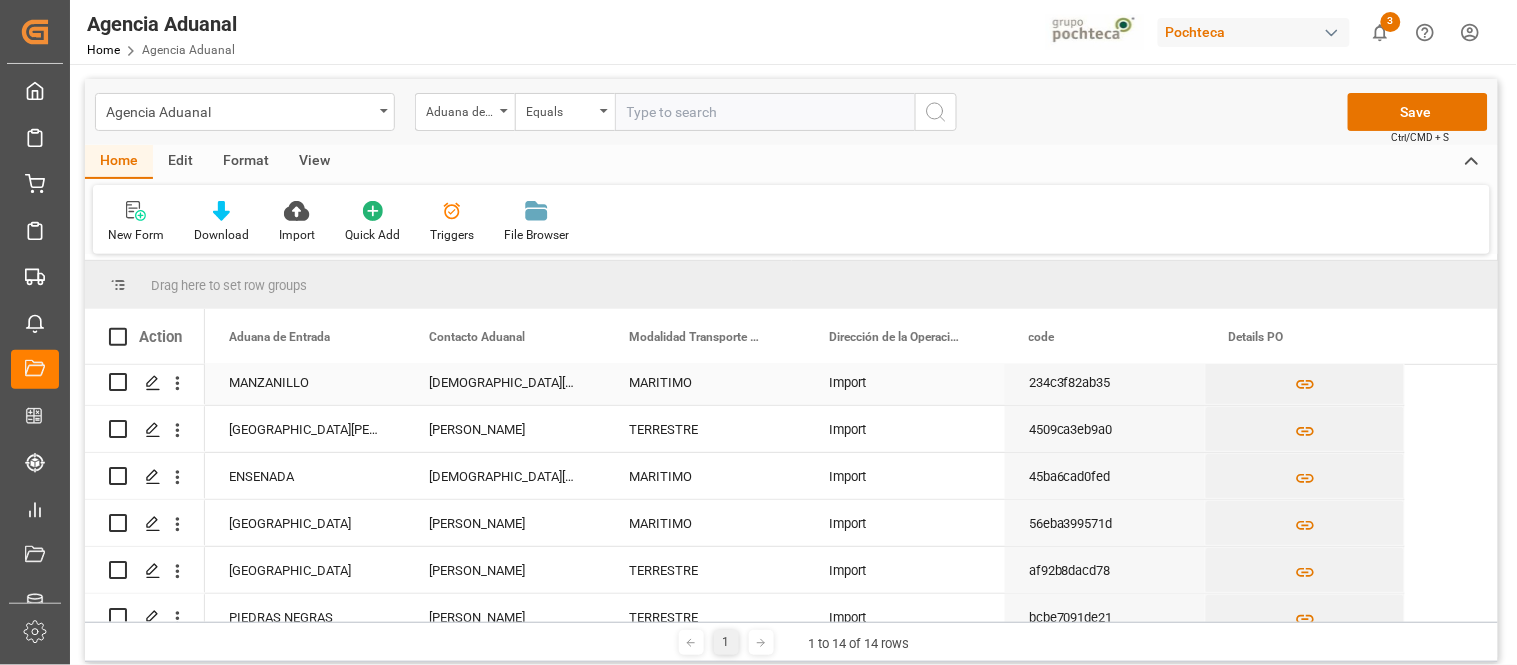 scroll, scrollTop: 0, scrollLeft: 0, axis: both 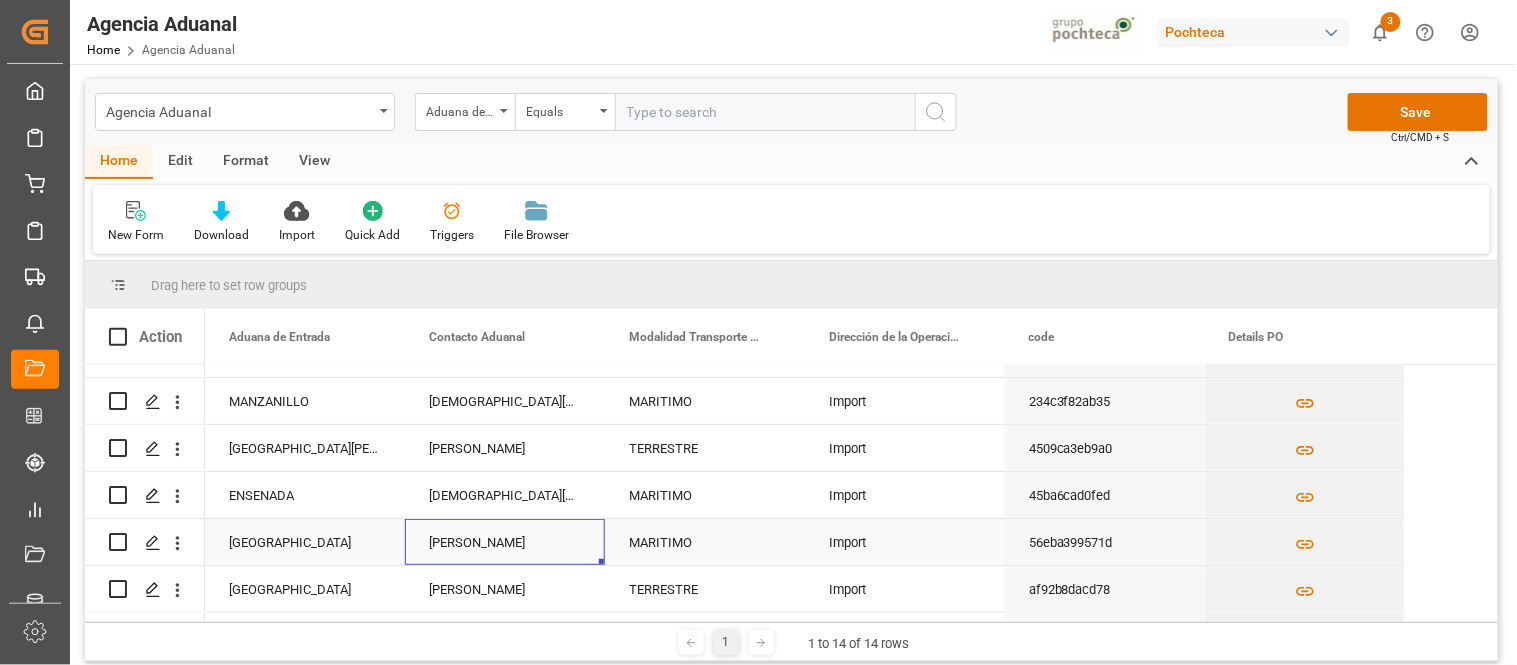 click on "[PERSON_NAME]" at bounding box center [505, 542] 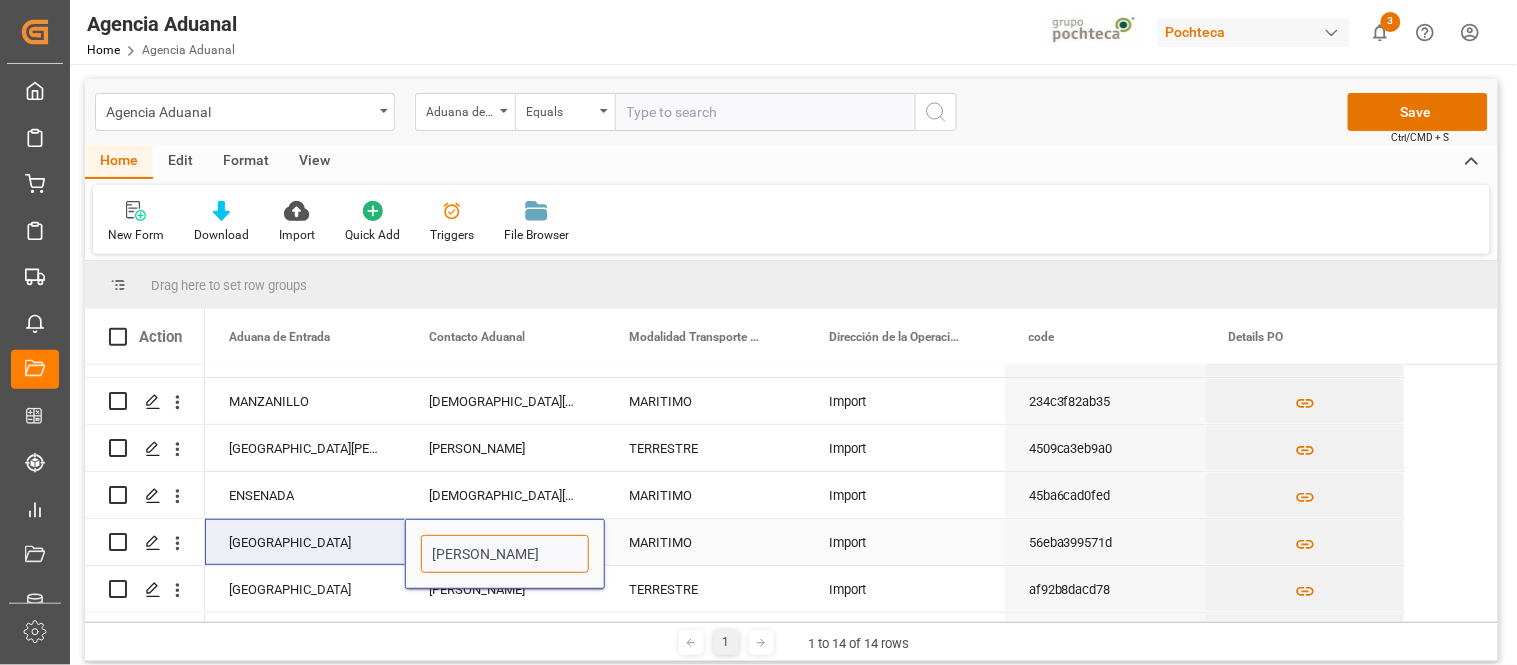 drag, startPoint x: 557, startPoint y: 542, endPoint x: 354, endPoint y: 516, distance: 204.65825 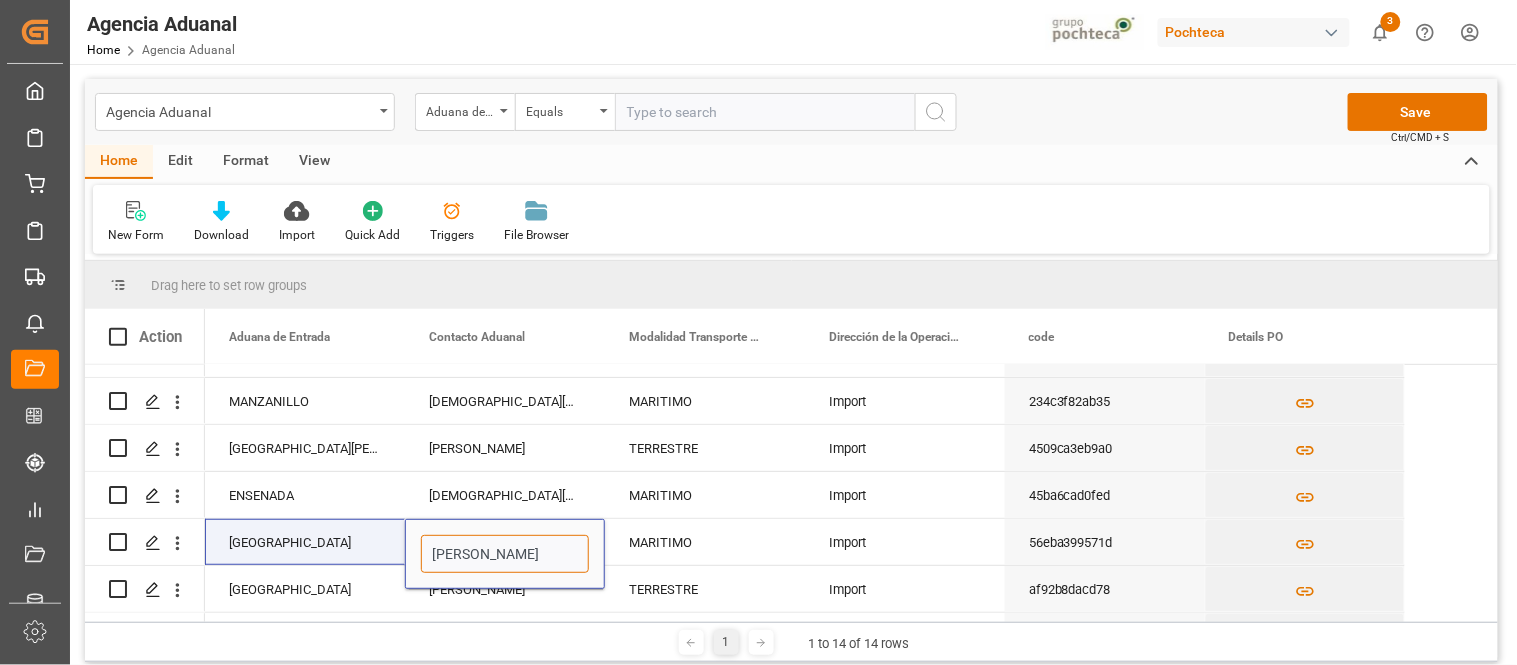 type on "[PERSON_NAME]" 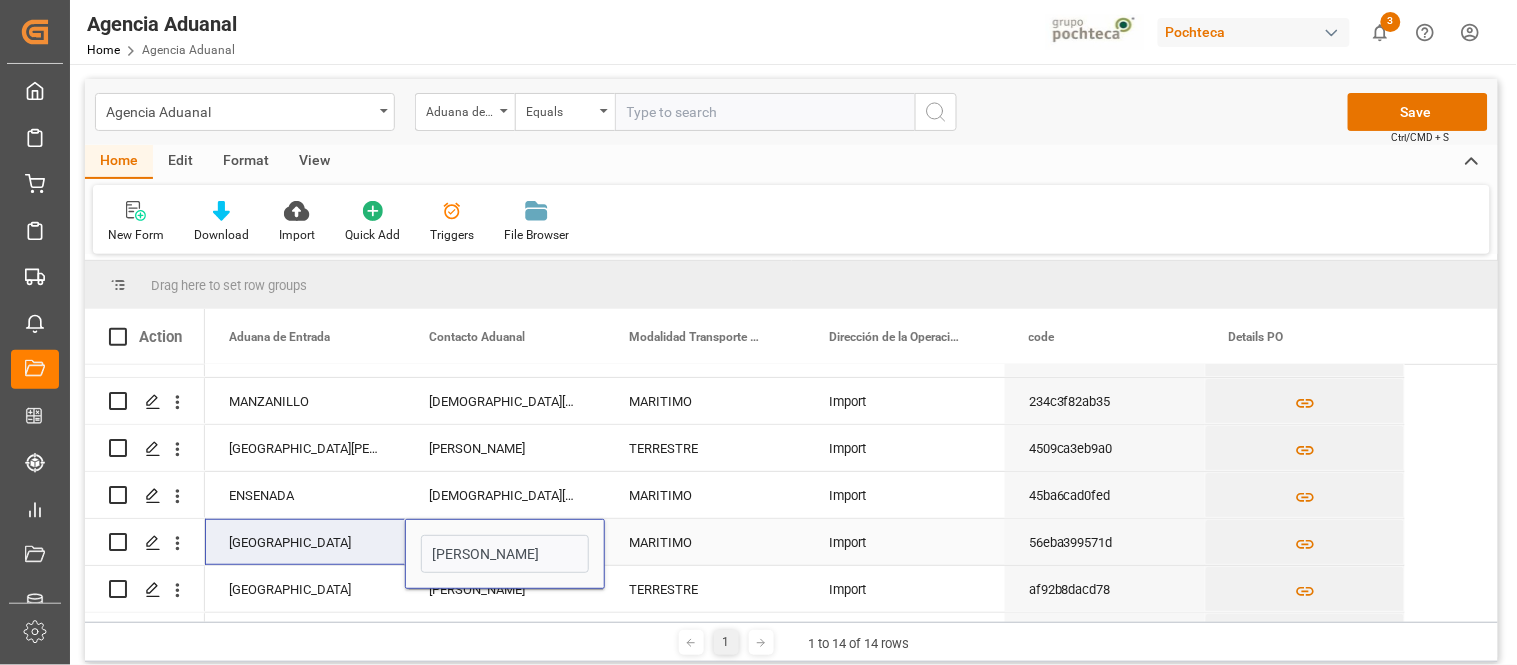 click on "MARITIMO" at bounding box center (705, 542) 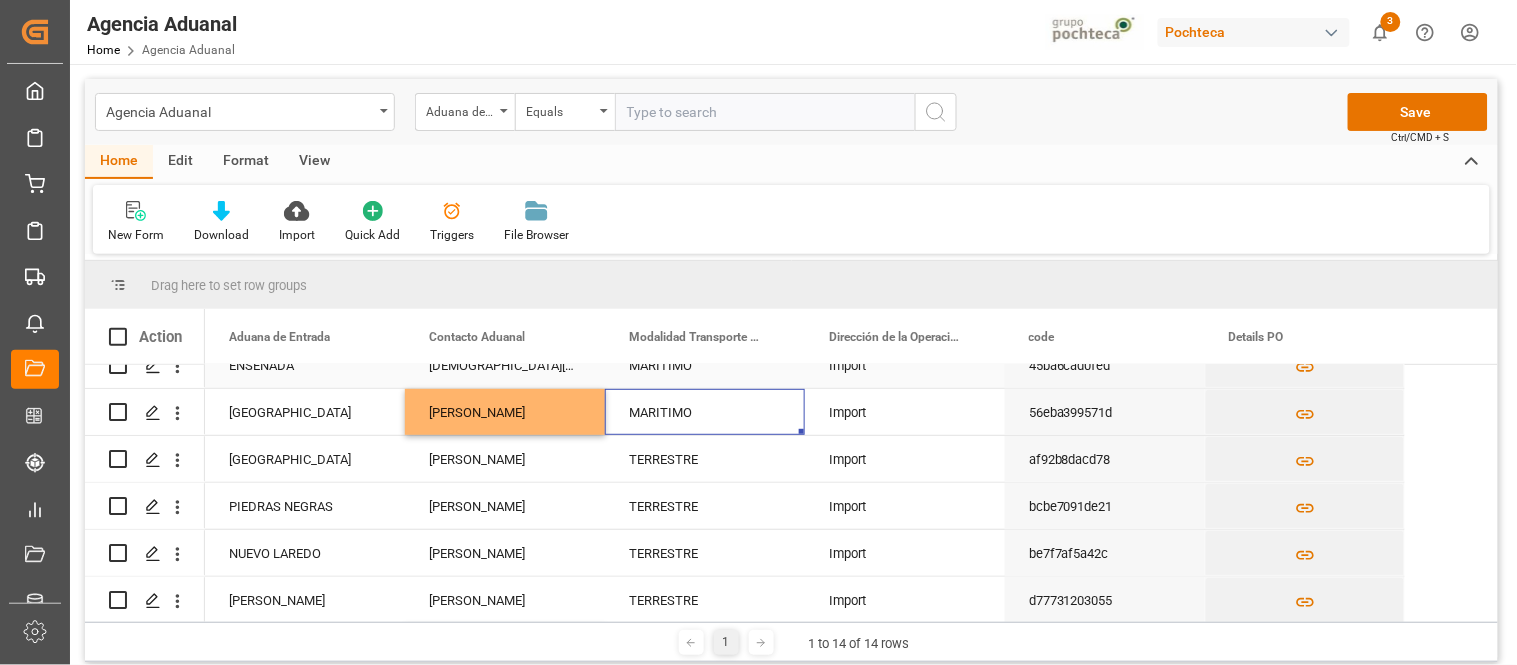scroll, scrollTop: 406, scrollLeft: 0, axis: vertical 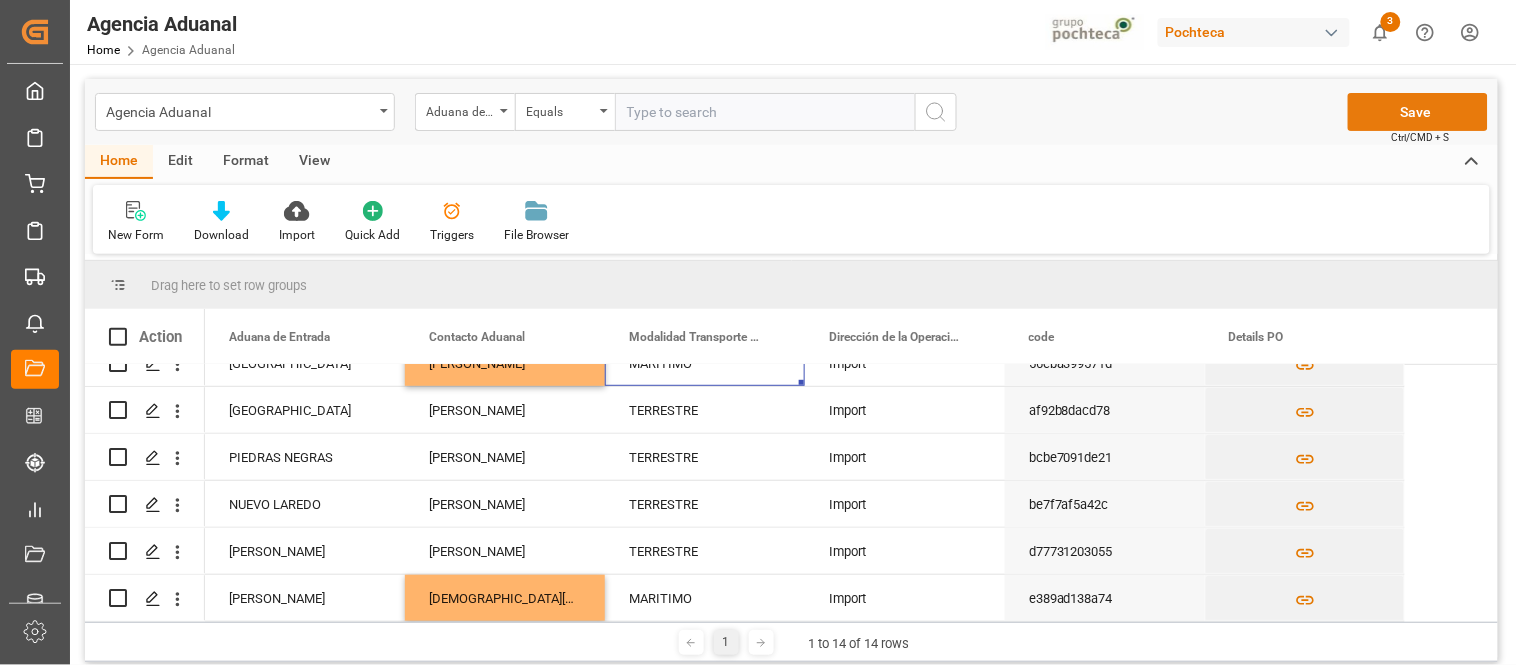 click on "Save" at bounding box center [1418, 112] 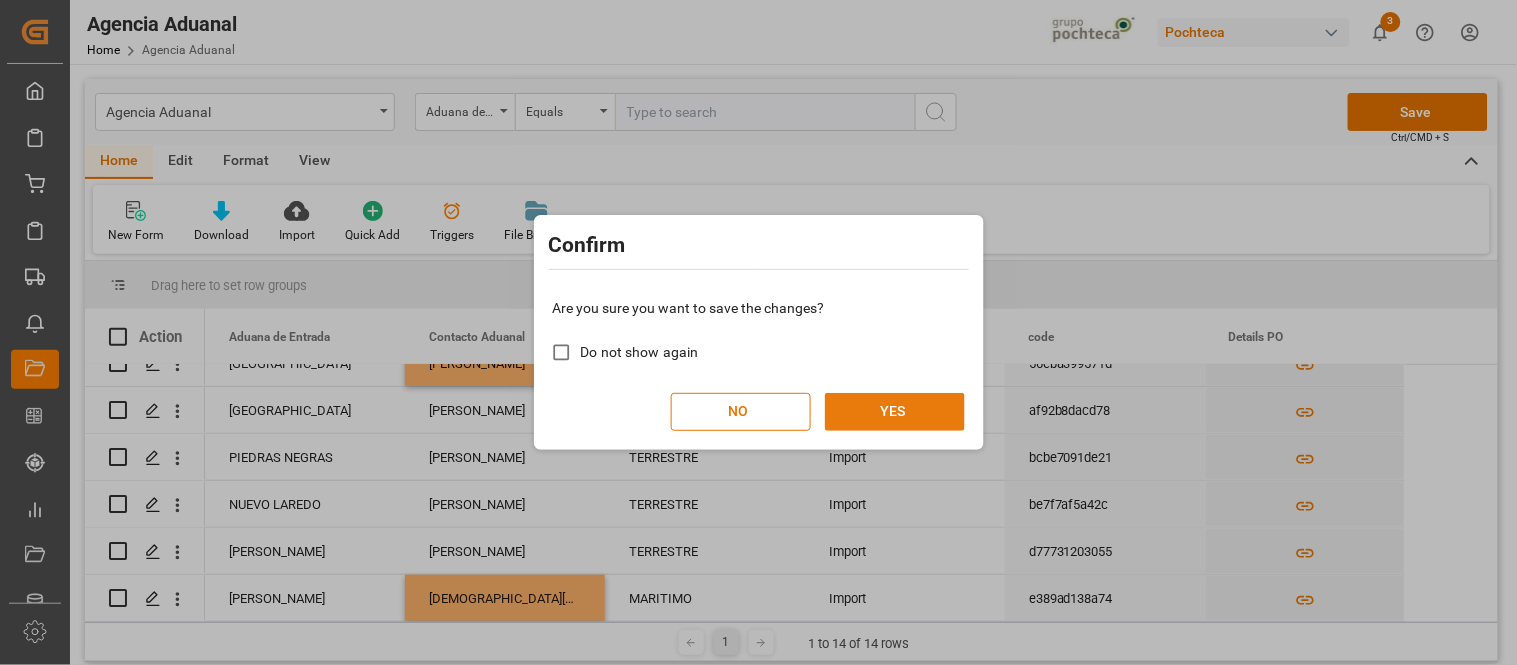 click on "YES" at bounding box center [895, 412] 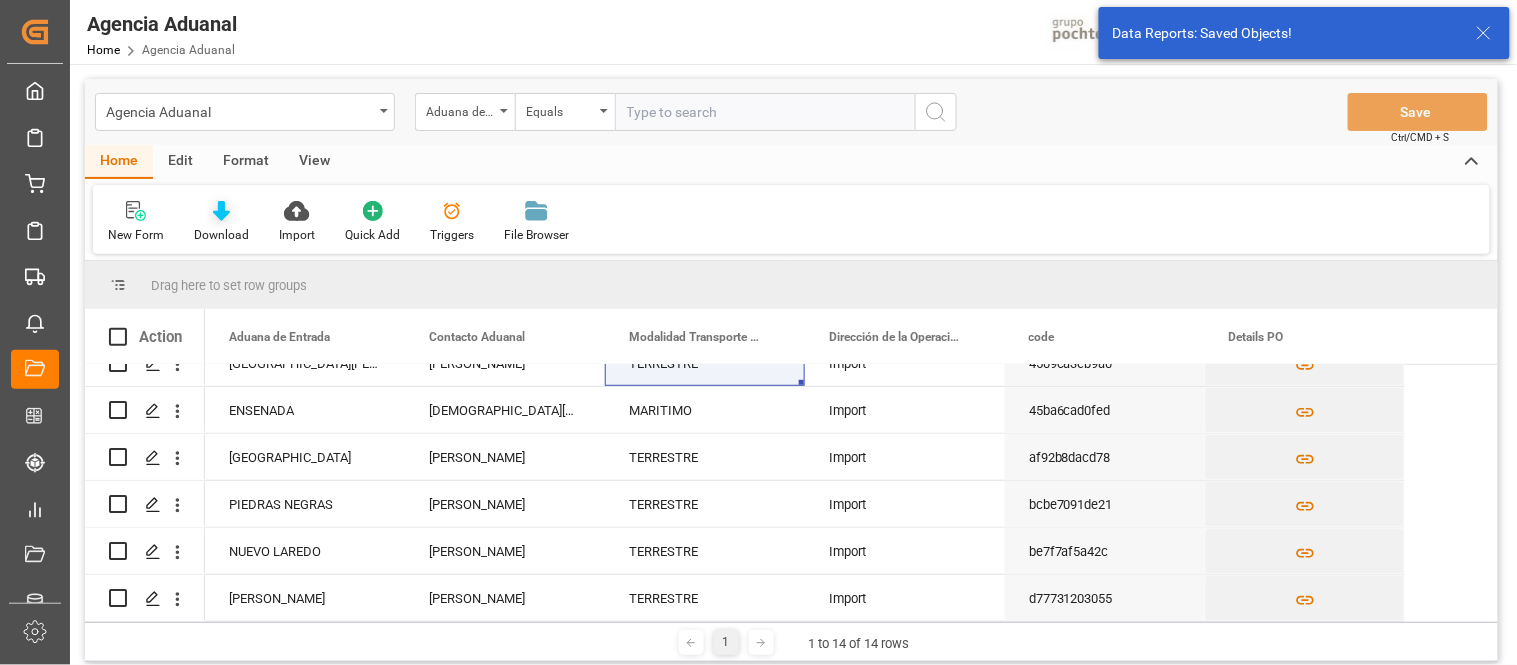 click at bounding box center [221, 210] 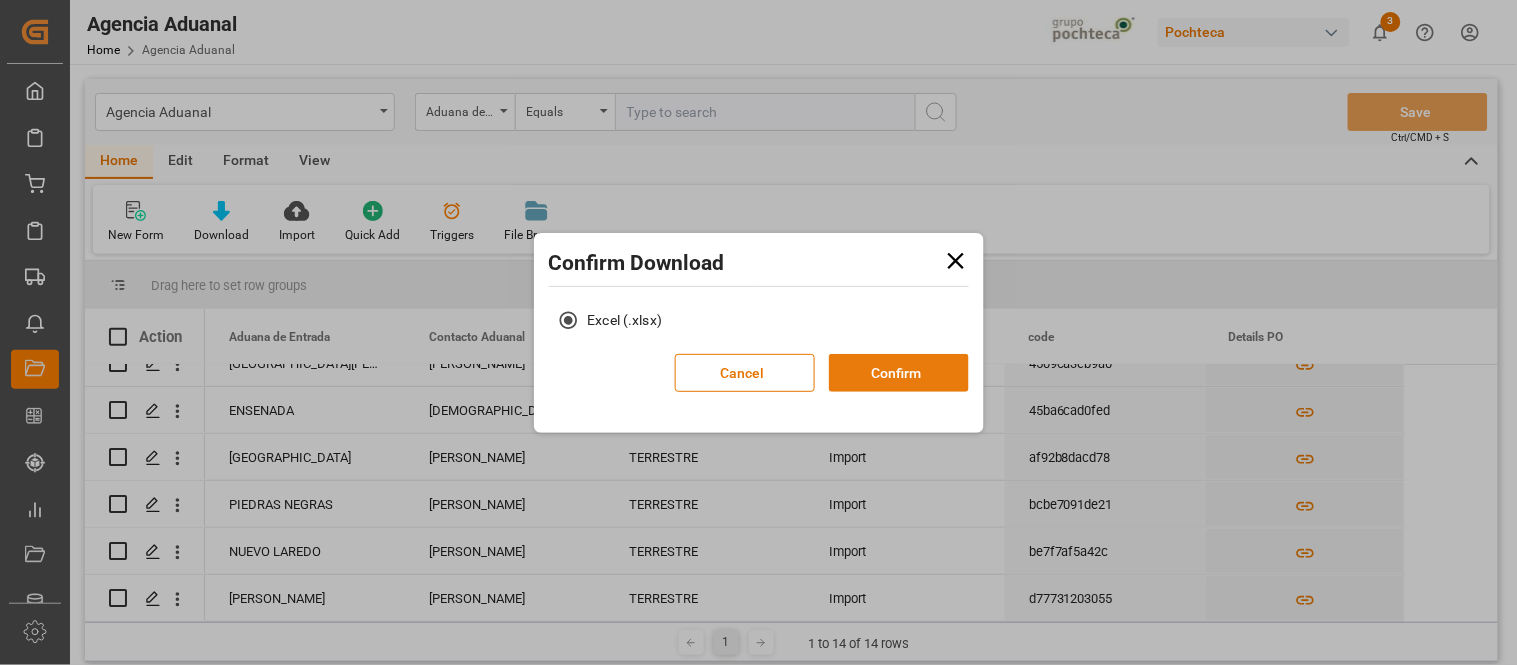 click on "Confirm" at bounding box center [899, 373] 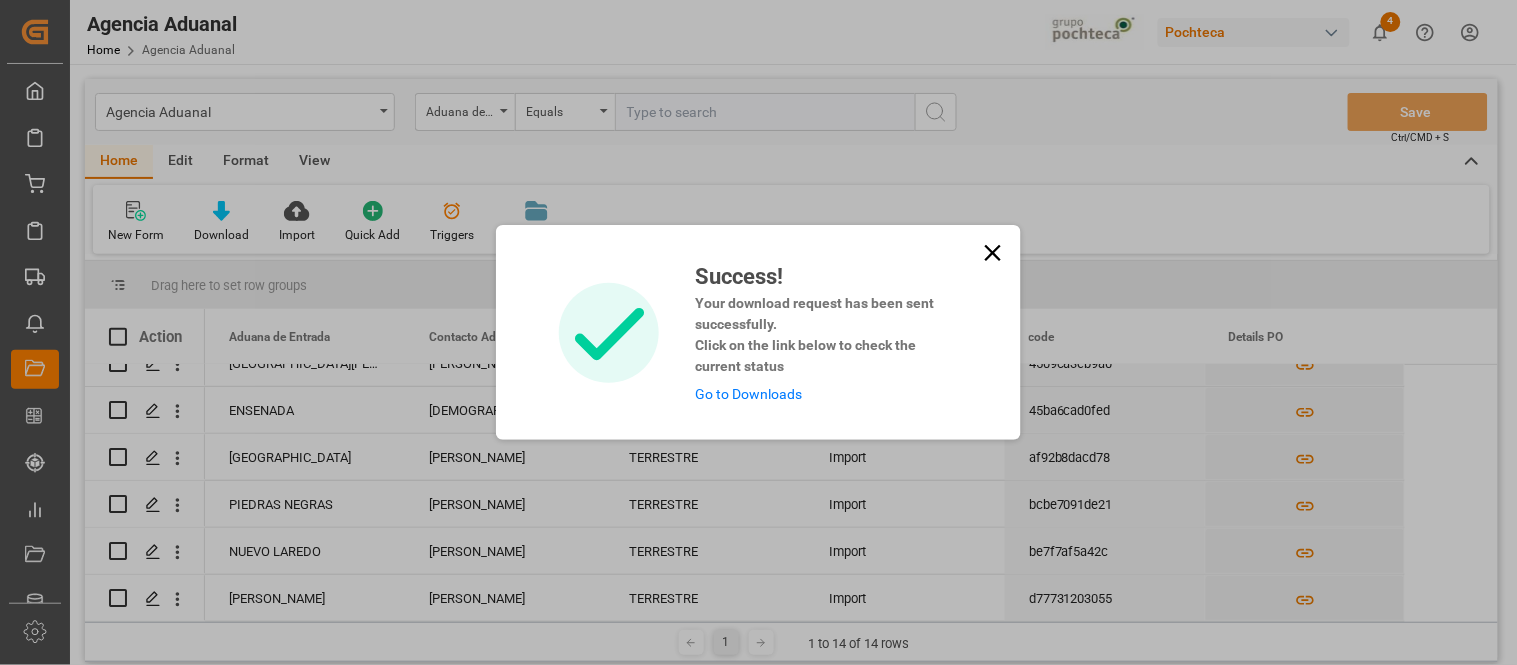 click on "Go to Downloads" at bounding box center (748, 394) 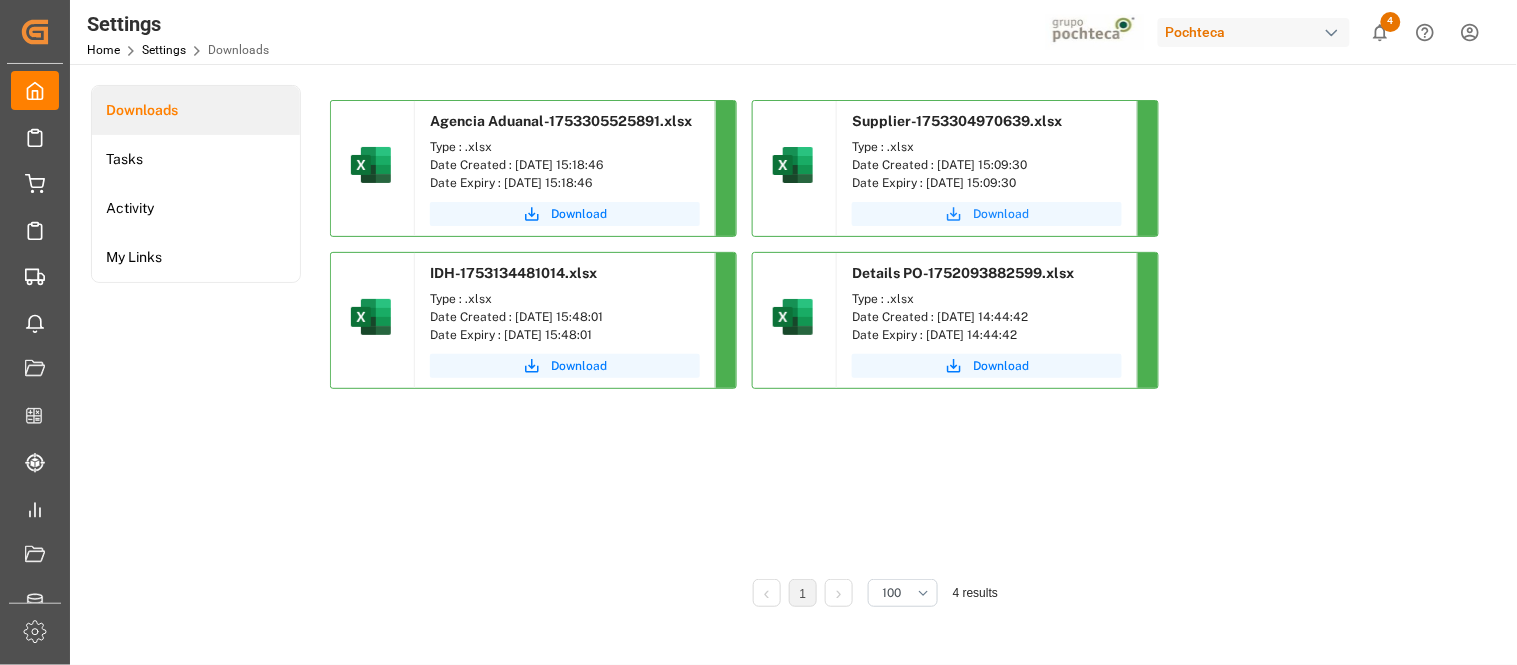 click on "Download" at bounding box center [1001, 214] 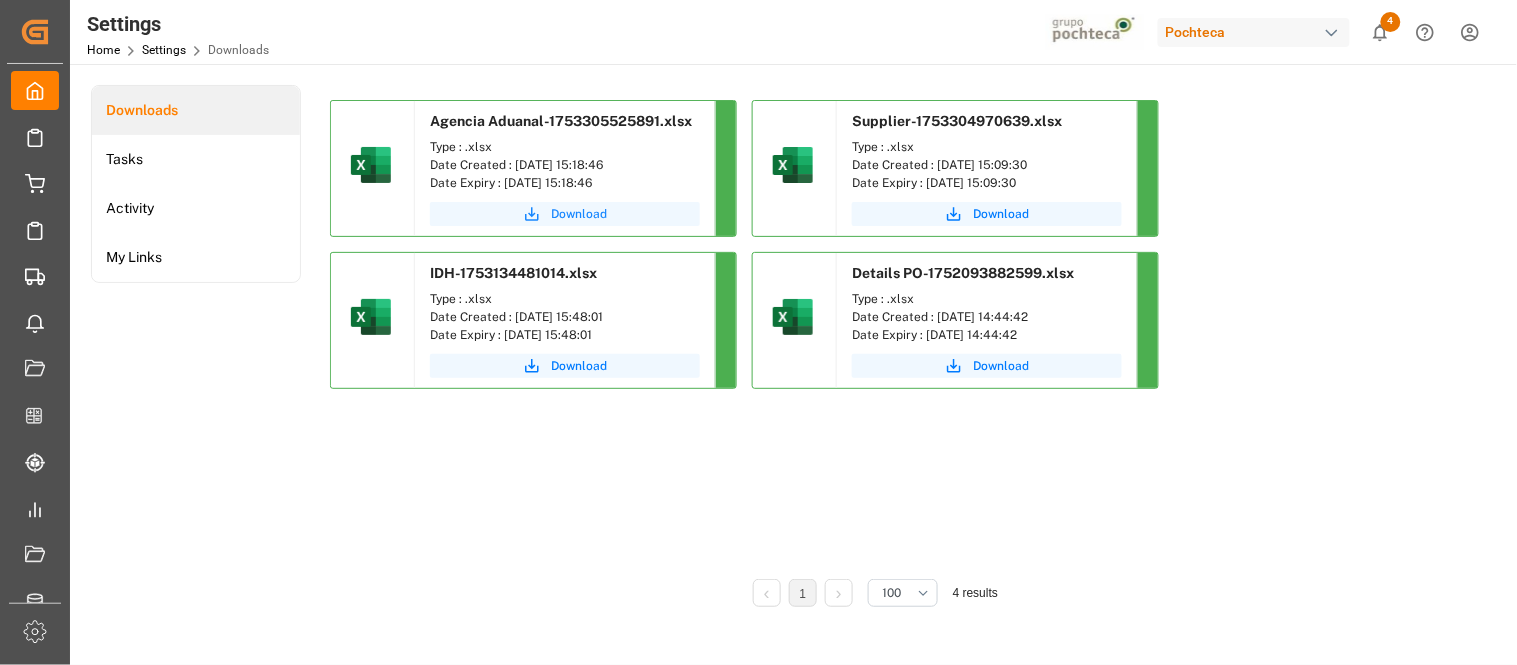 click on "Download" at bounding box center [579, 214] 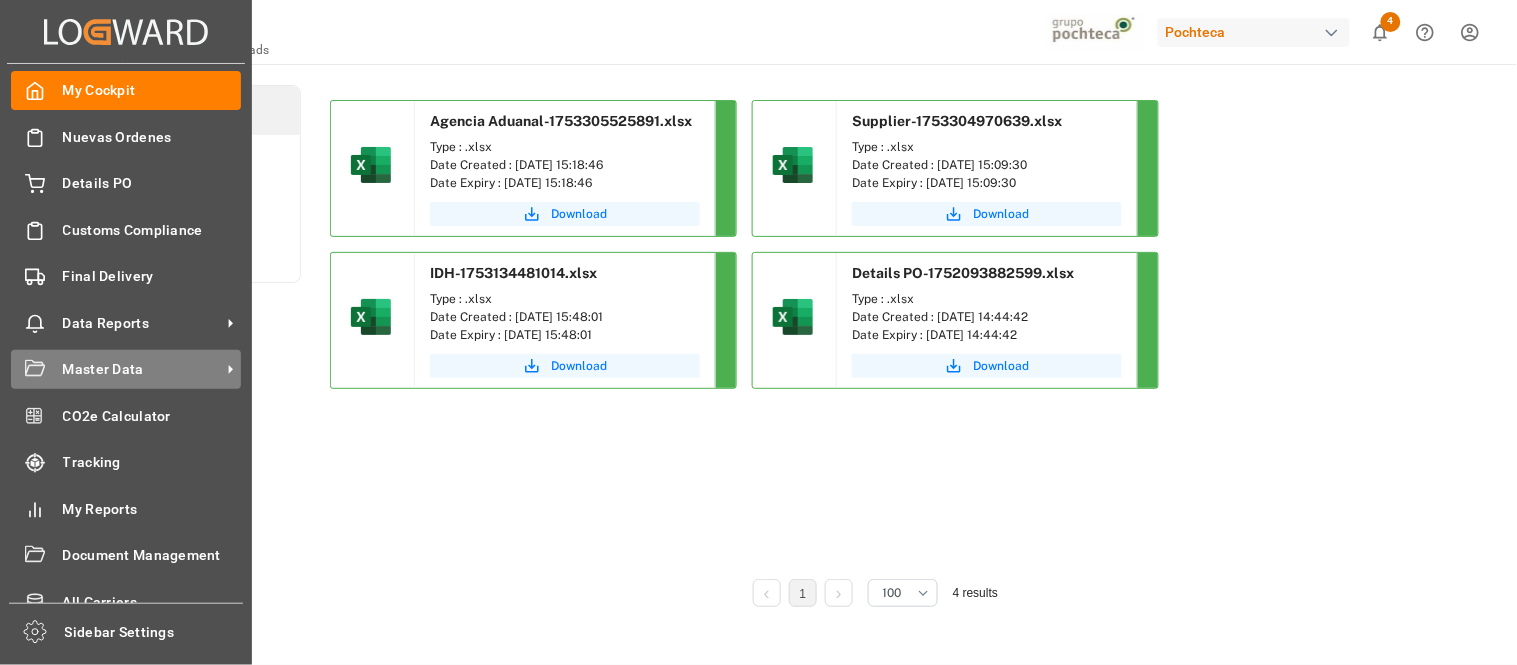 click on "Master Data" at bounding box center [142, 369] 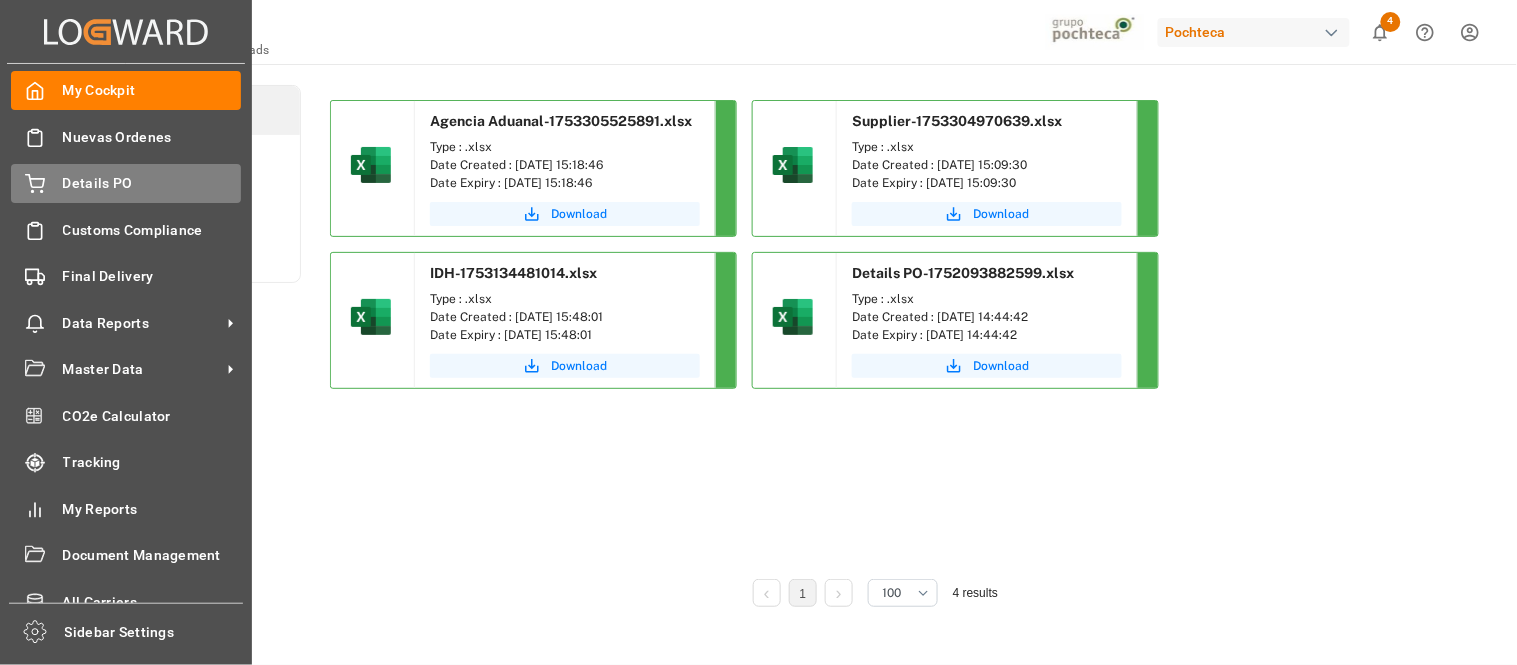 click on "Details PO" at bounding box center (152, 183) 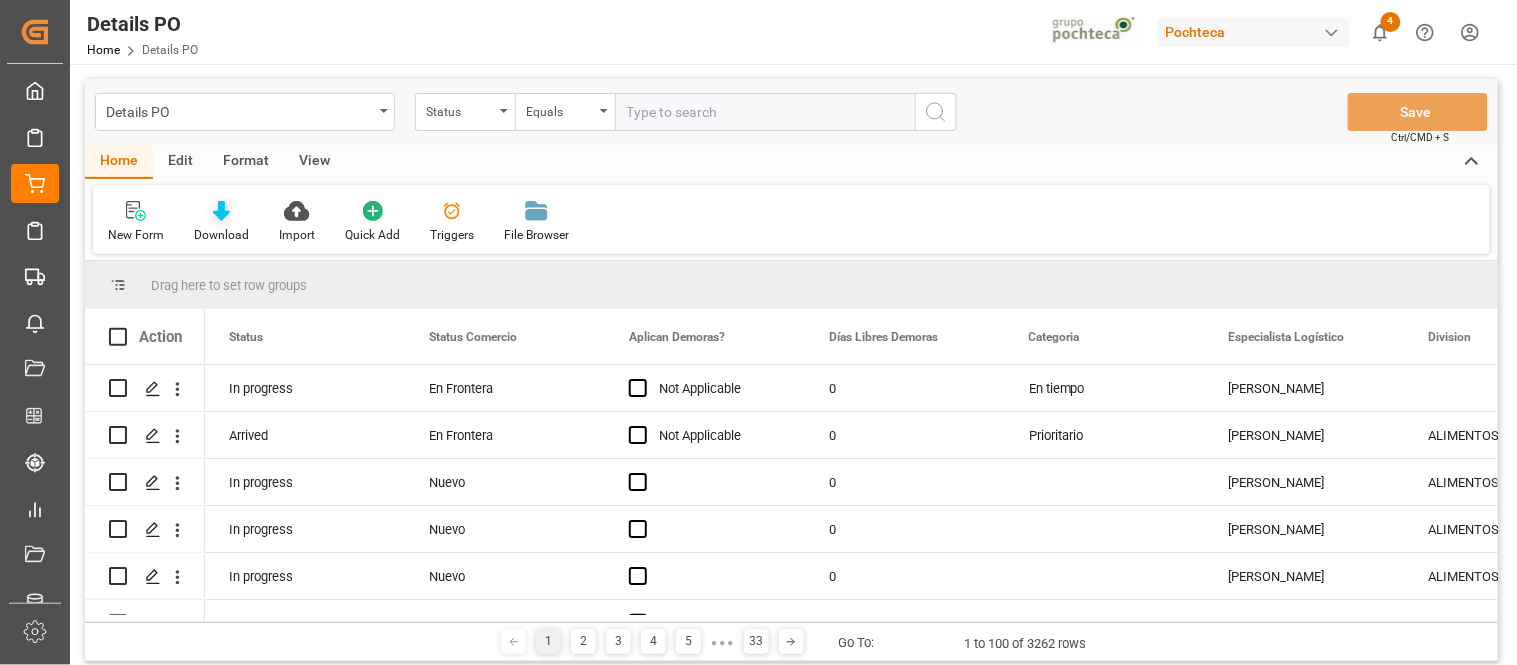 click 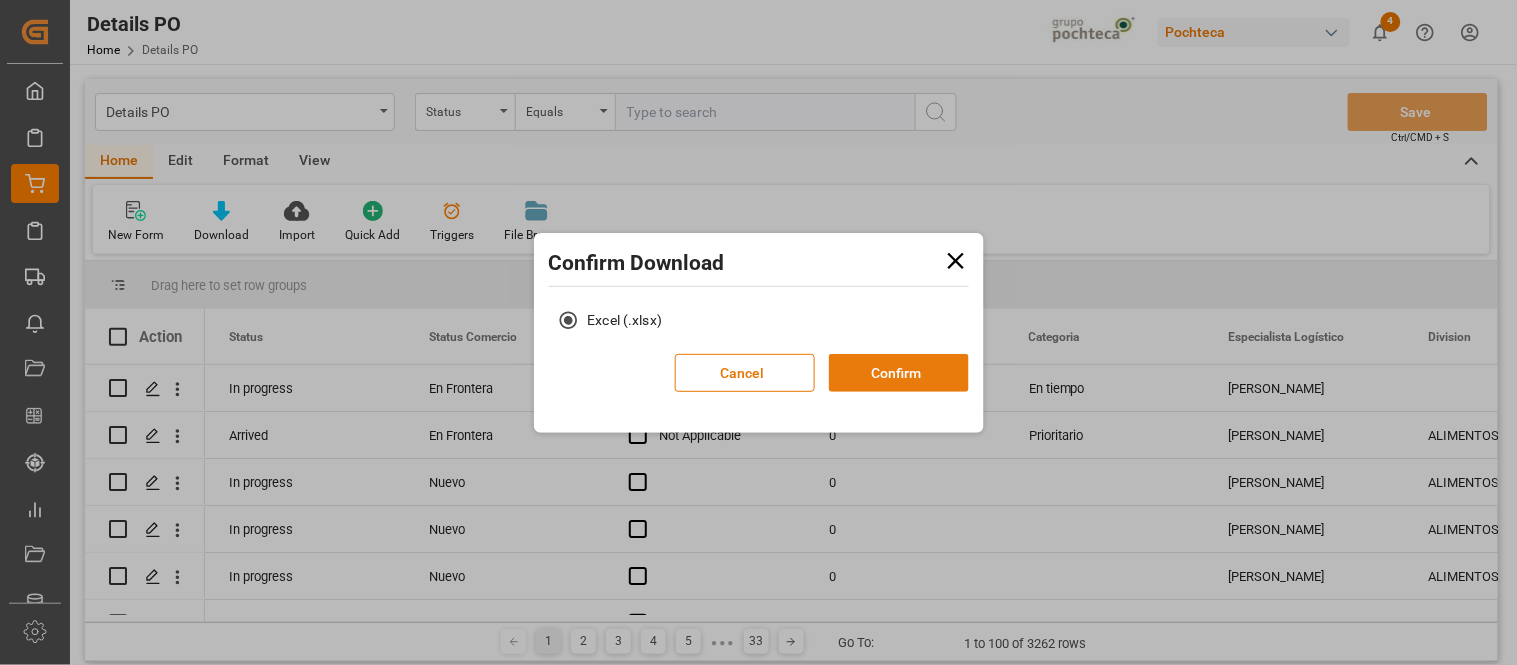 click on "Confirm" at bounding box center [899, 373] 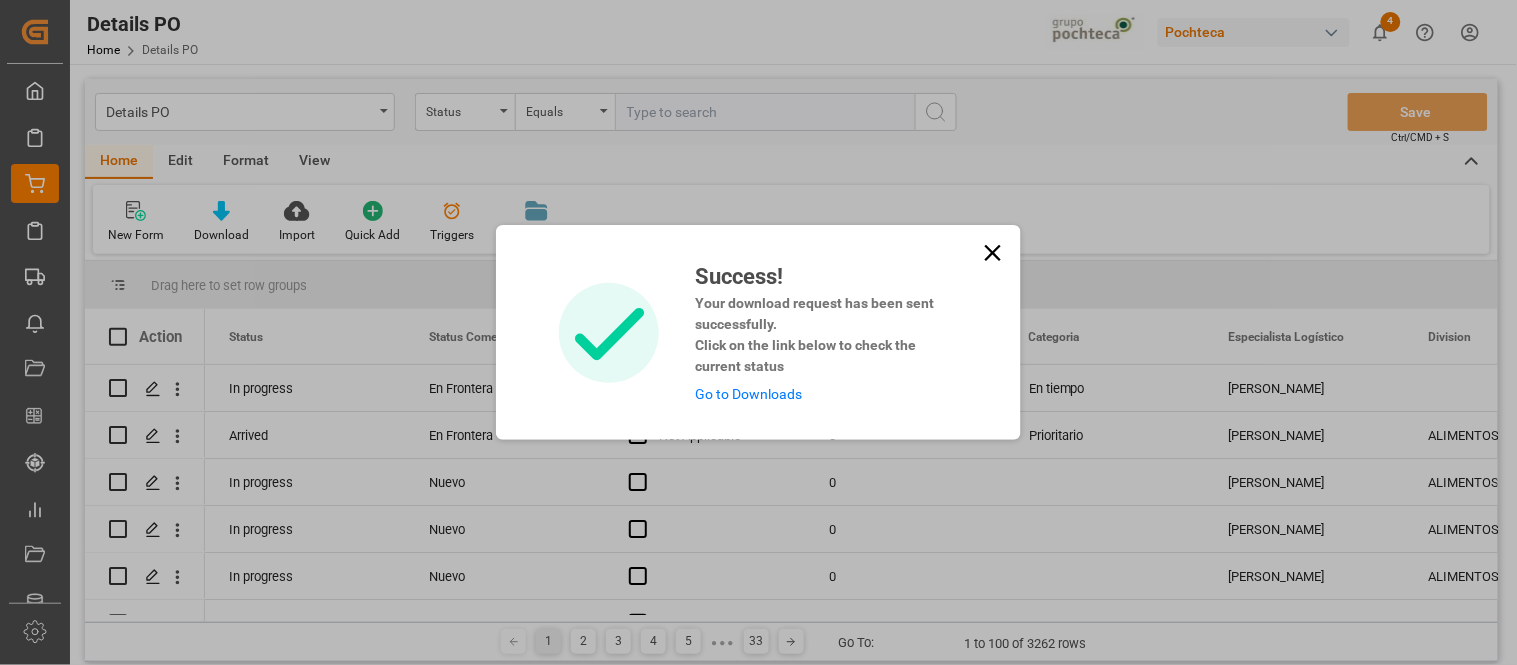click on "Go to Downloads" at bounding box center (748, 394) 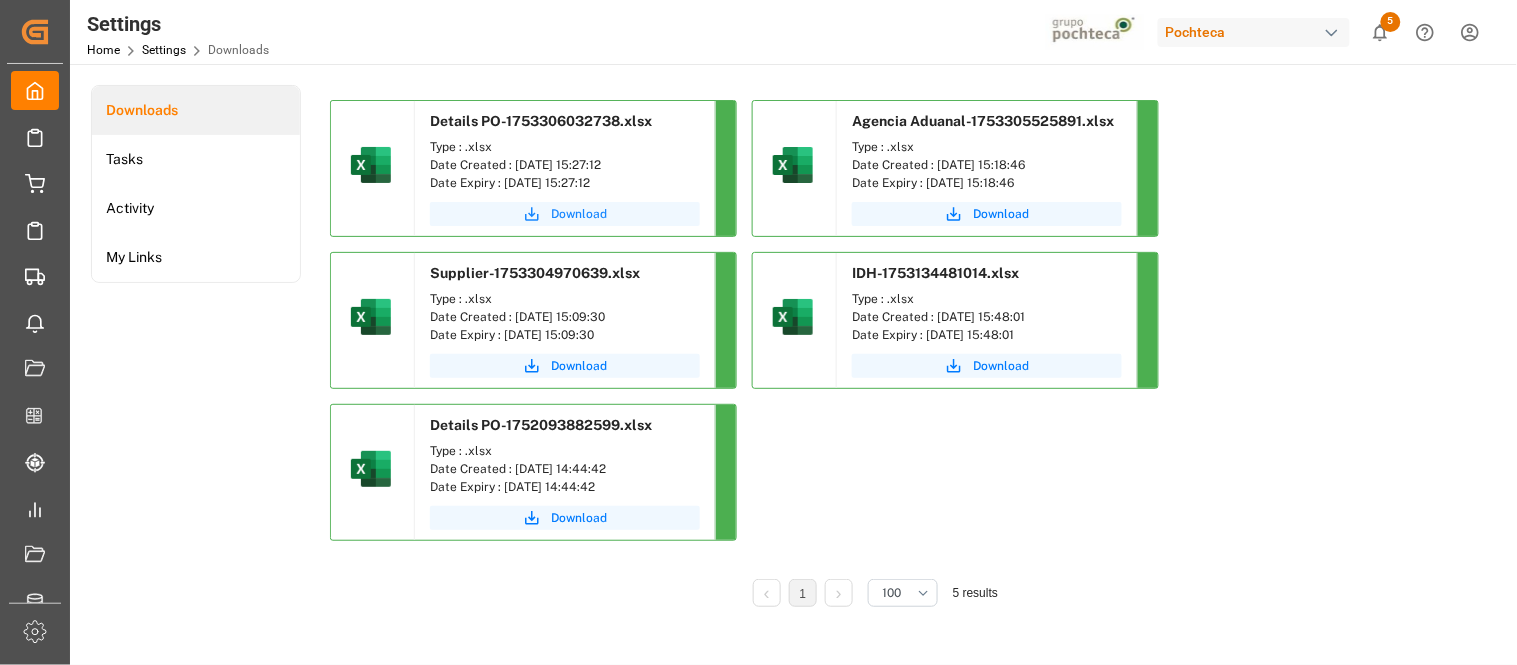 click on "Download" at bounding box center [579, 214] 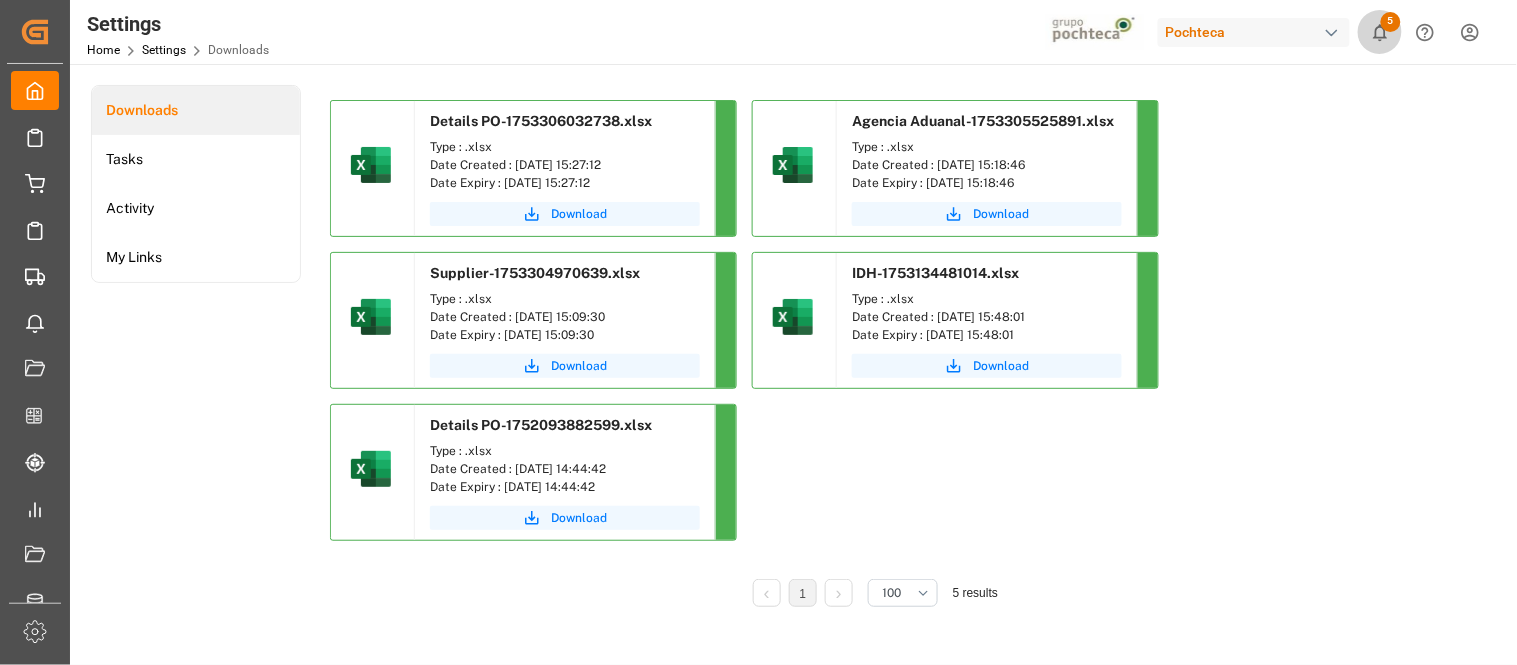 click on "5" at bounding box center [1391, 22] 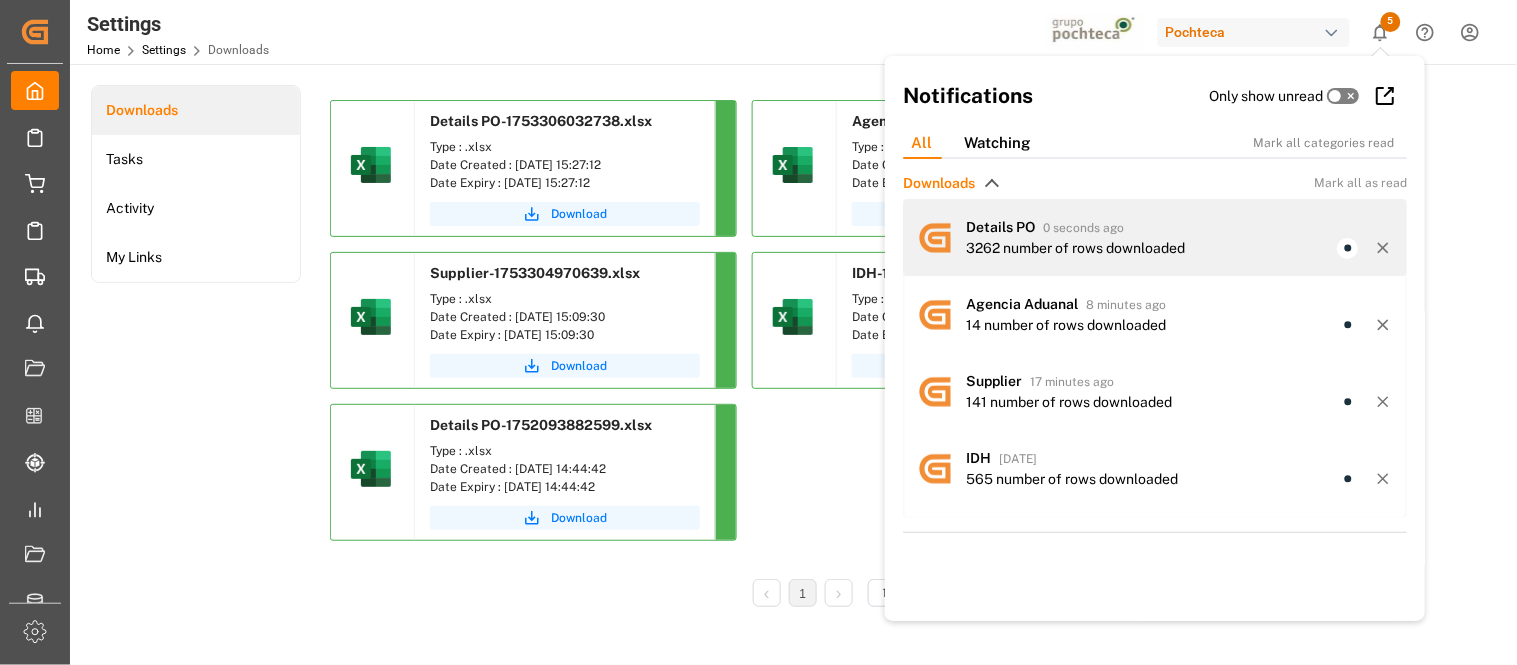 click on "Details PO 0 seconds ago" at bounding box center [1179, 227] 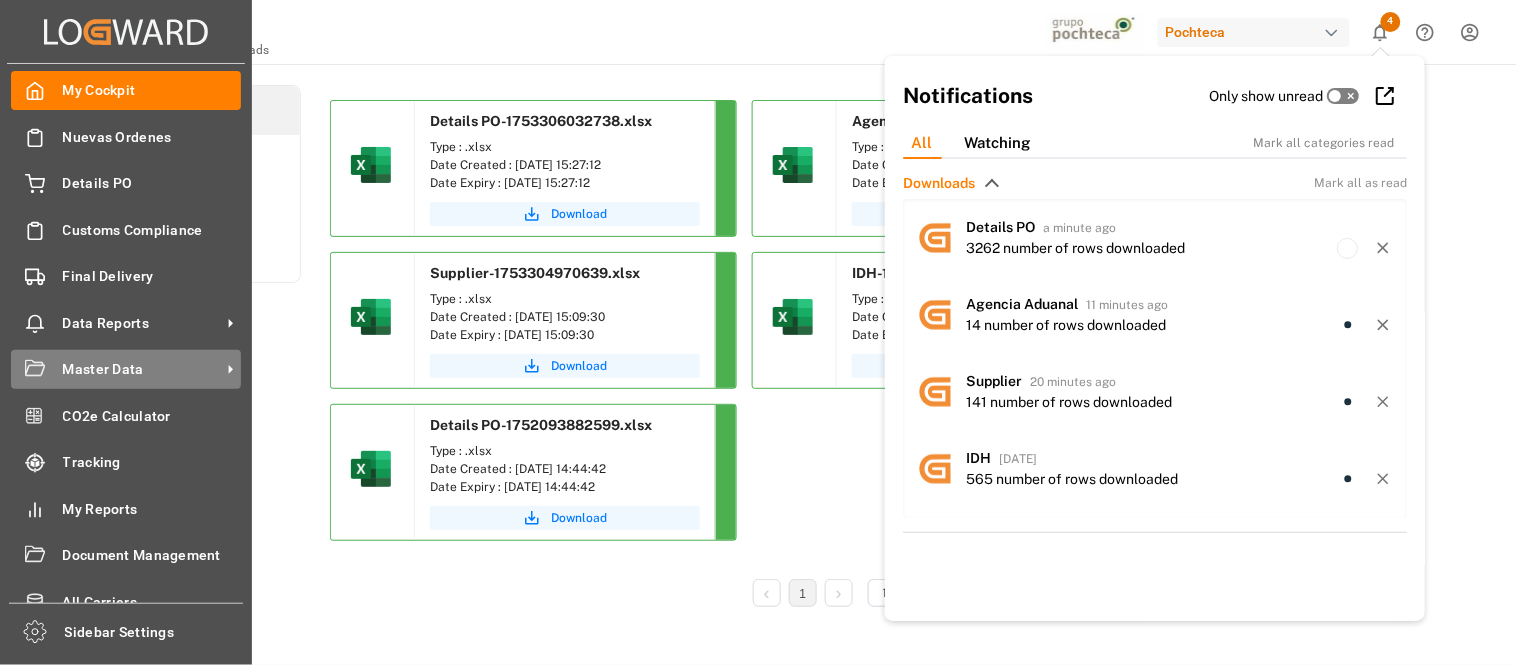 click on "Master Data Master Data" at bounding box center [126, 369] 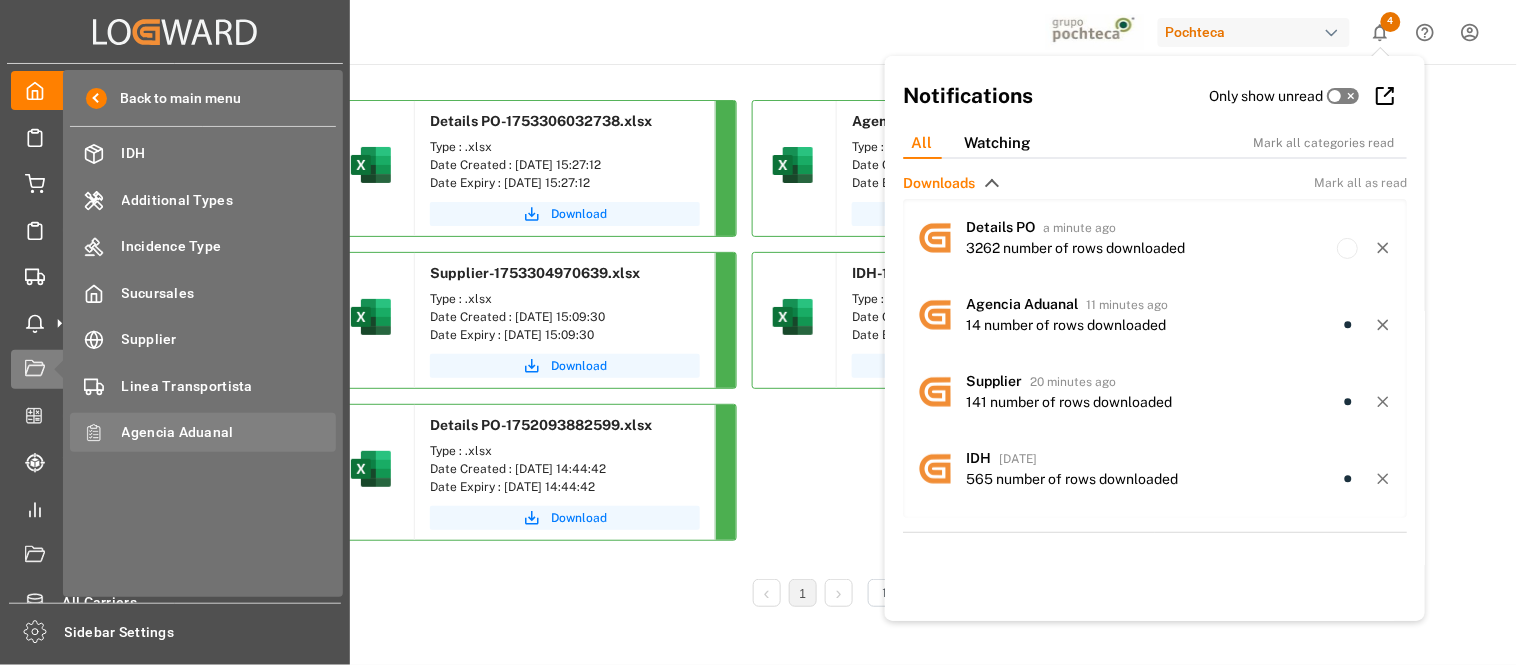 click on "Agencia Aduanal Agencia Aduanal" at bounding box center (203, 432) 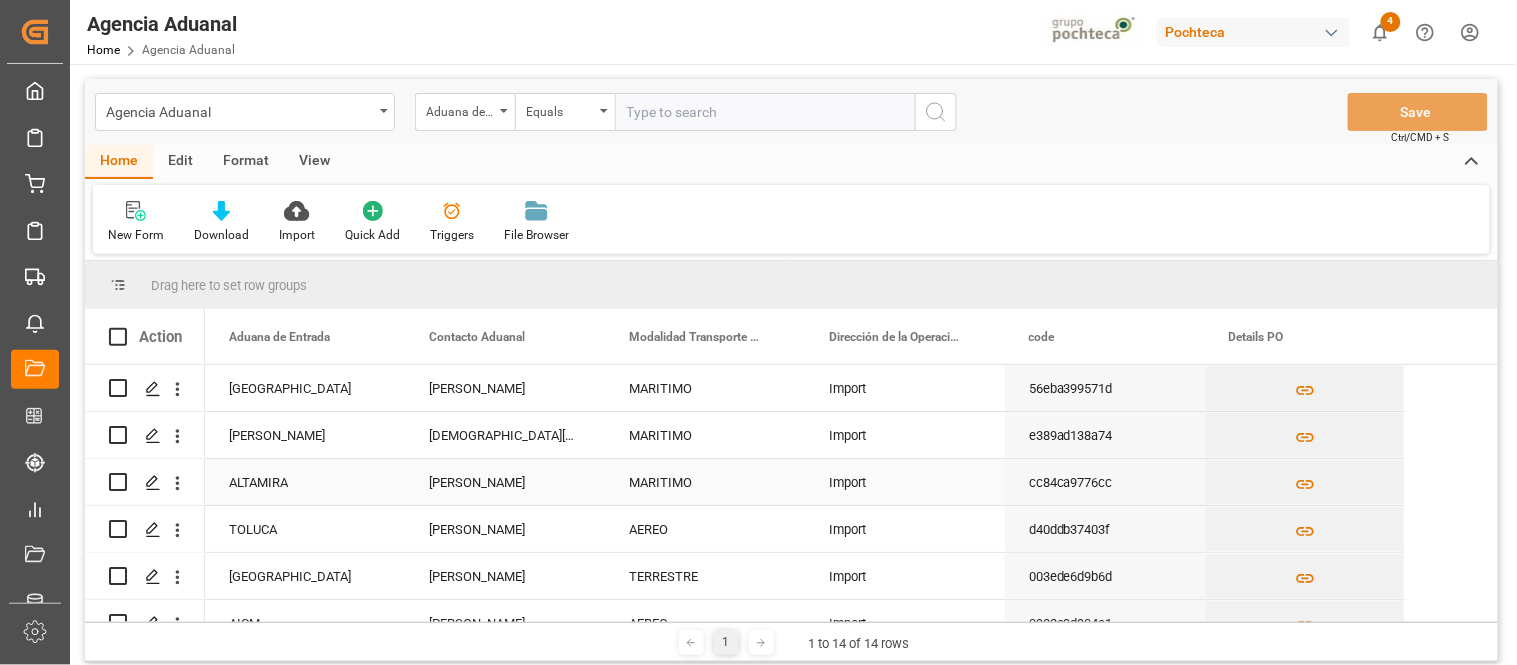 click on "[PERSON_NAME]" at bounding box center [505, 482] 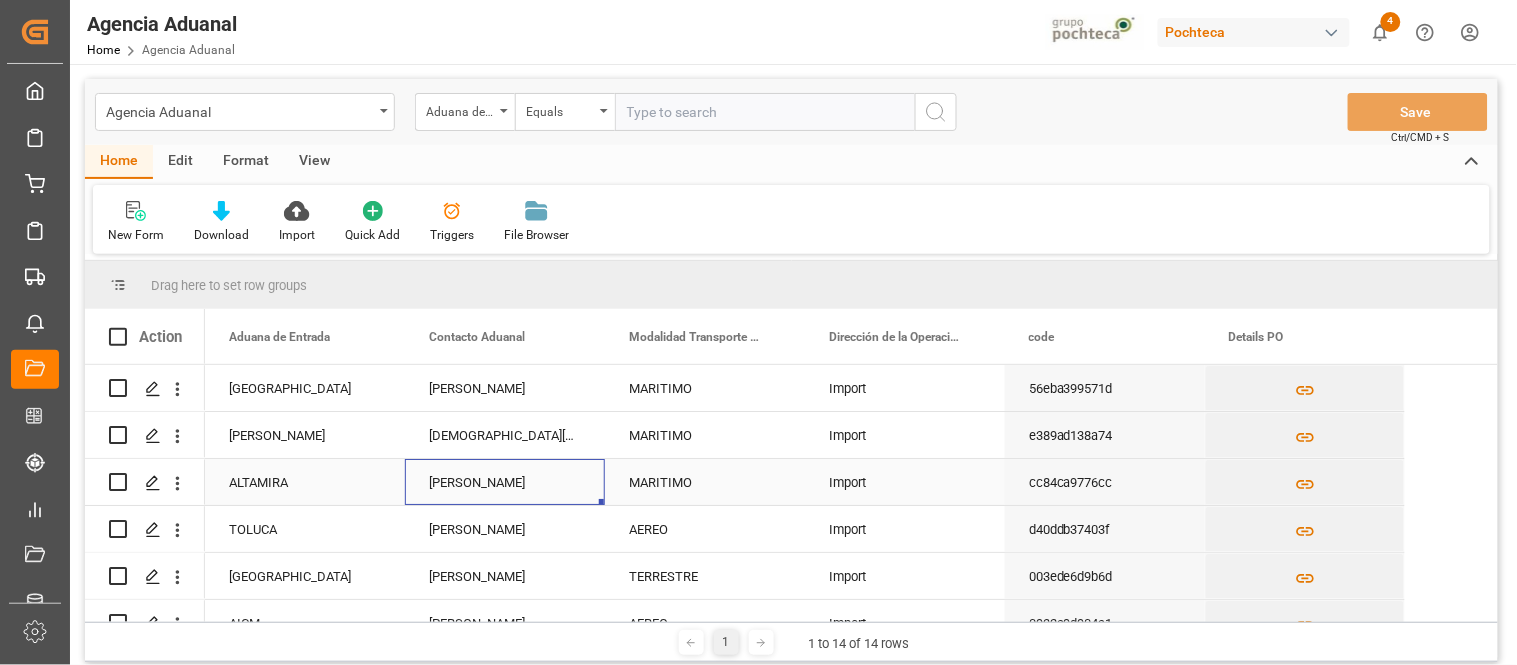 click on "[PERSON_NAME]" at bounding box center (505, 482) 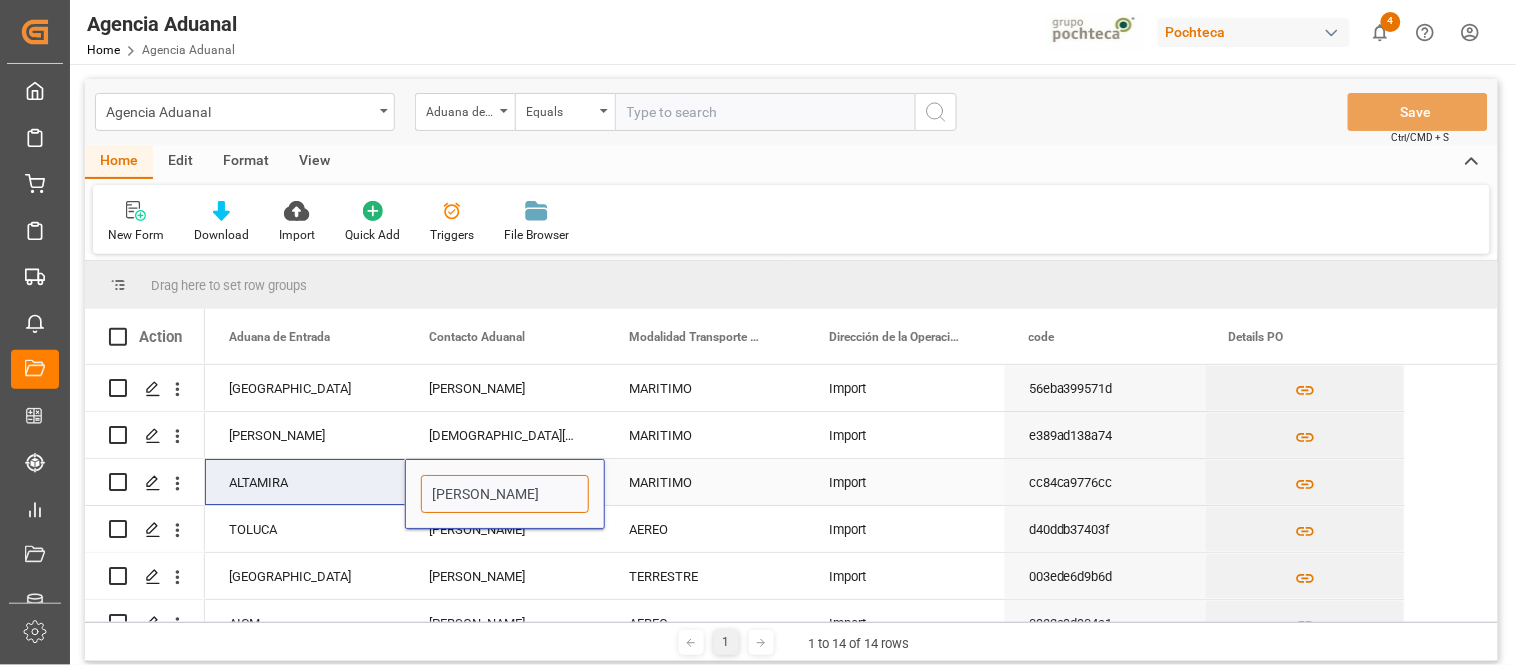 drag, startPoint x: 561, startPoint y: 494, endPoint x: 348, endPoint y: 468, distance: 214.581 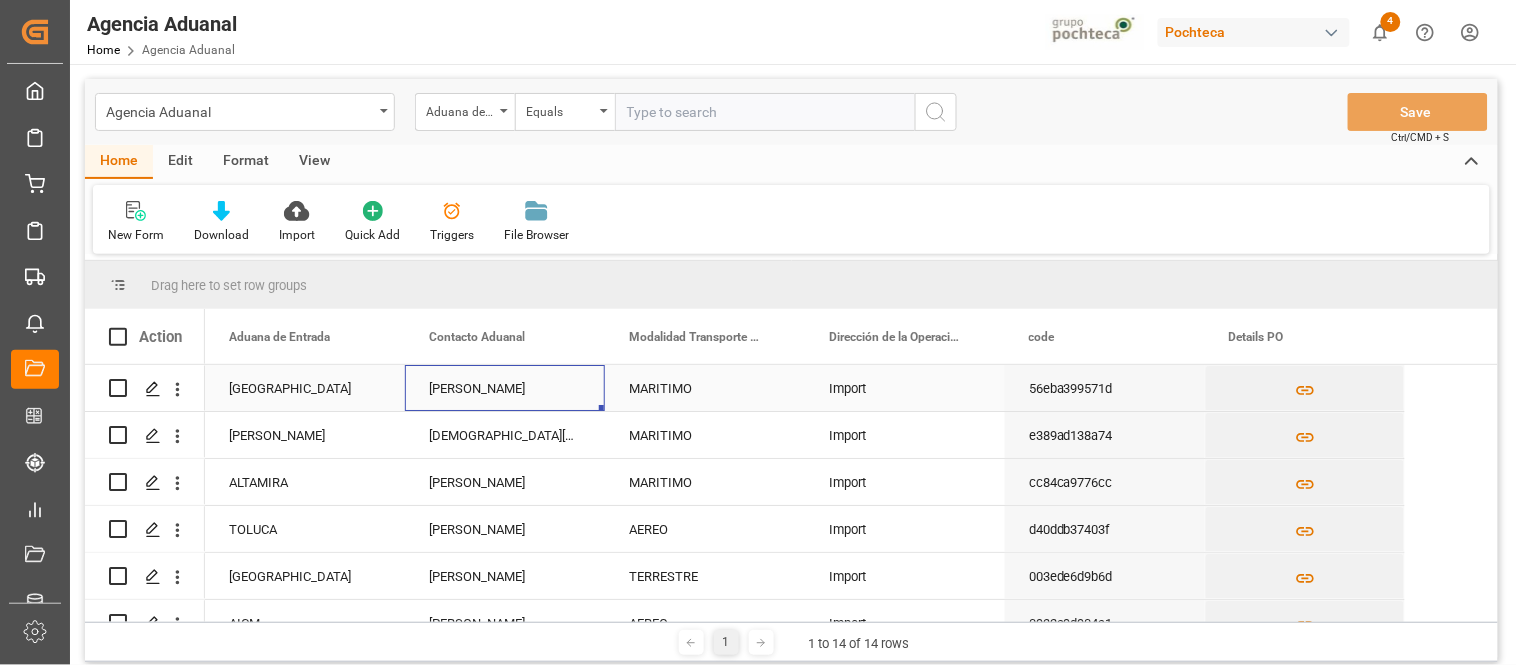 click on "[PERSON_NAME]" at bounding box center [505, 388] 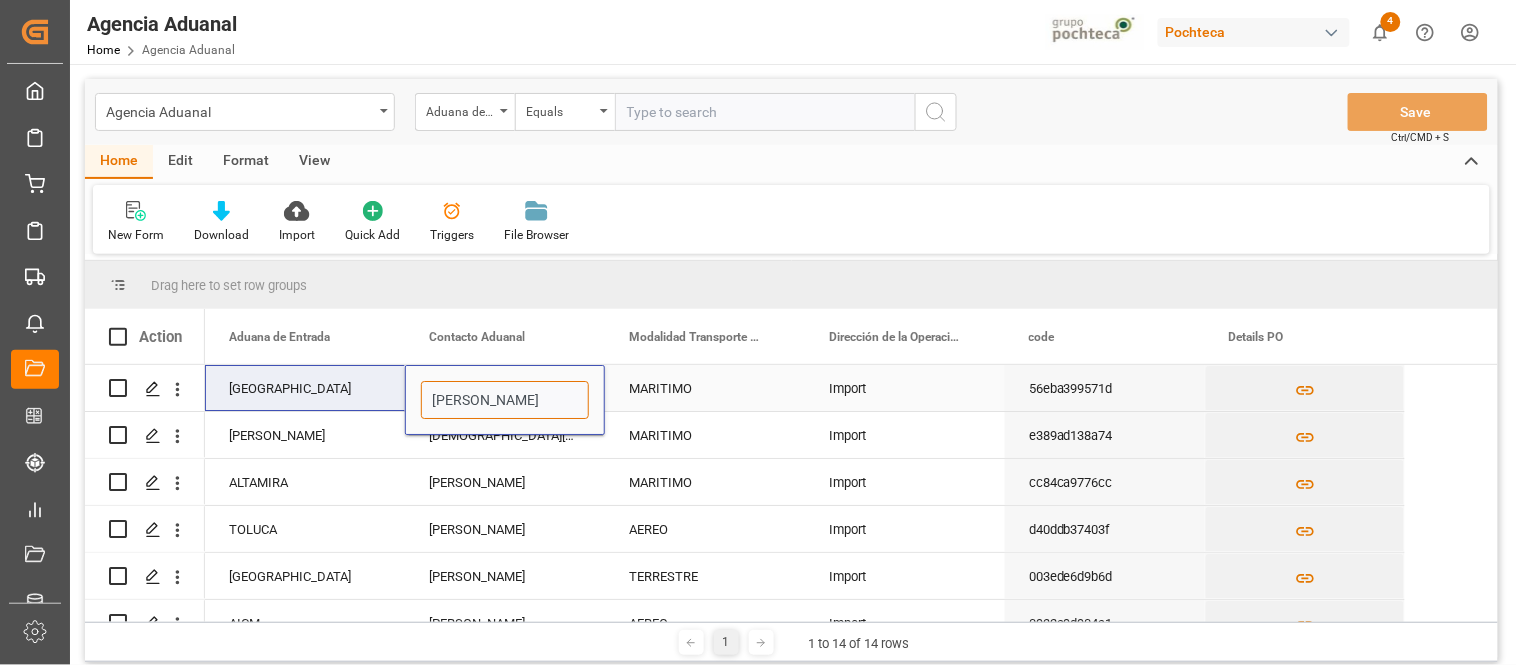 drag, startPoint x: 573, startPoint y: 398, endPoint x: 235, endPoint y: 353, distance: 340.9824 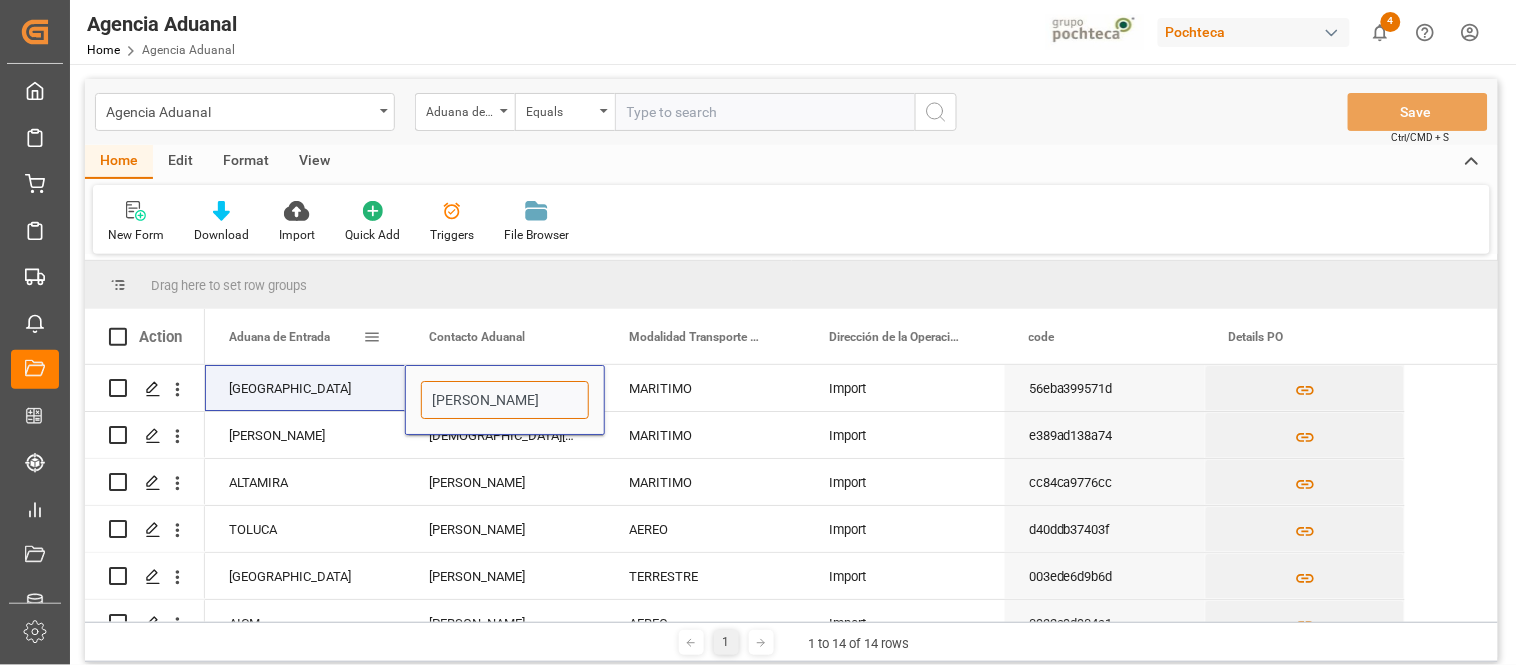 paste 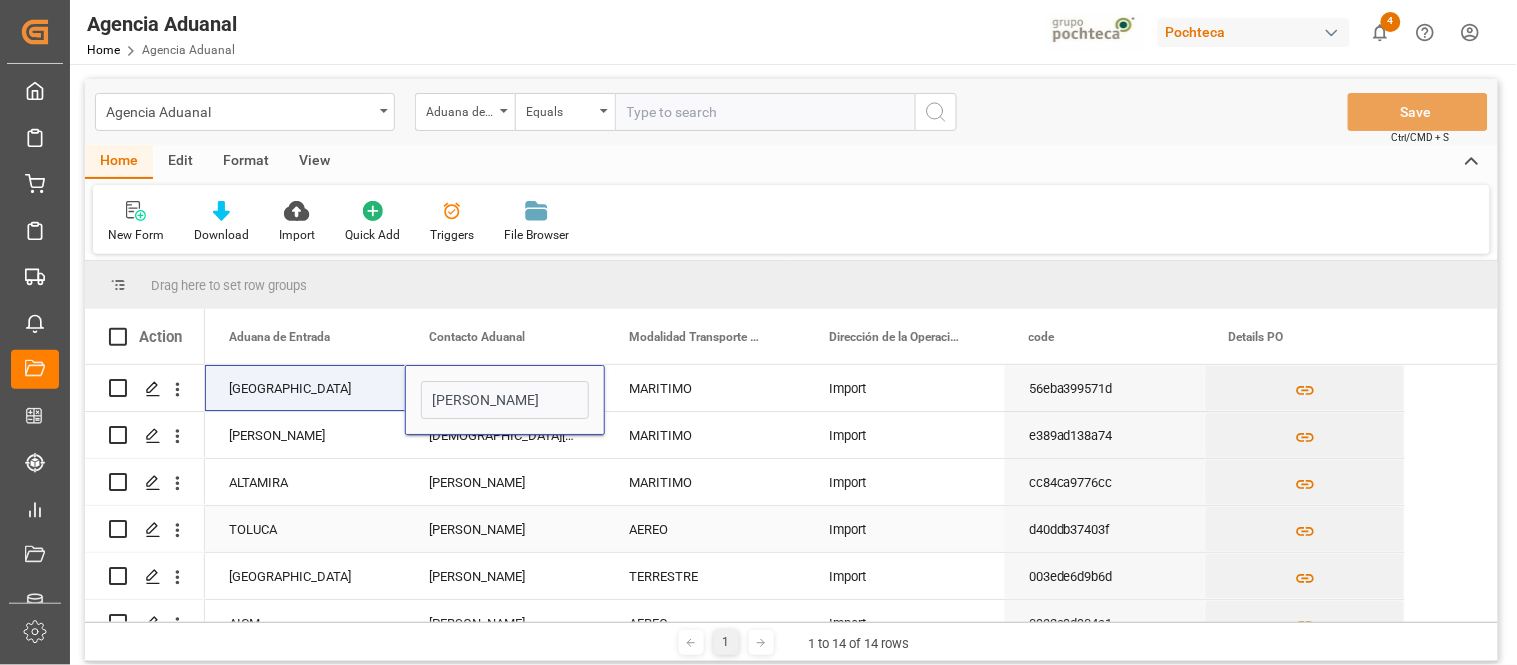 click on "TOLUCA" at bounding box center [305, 529] 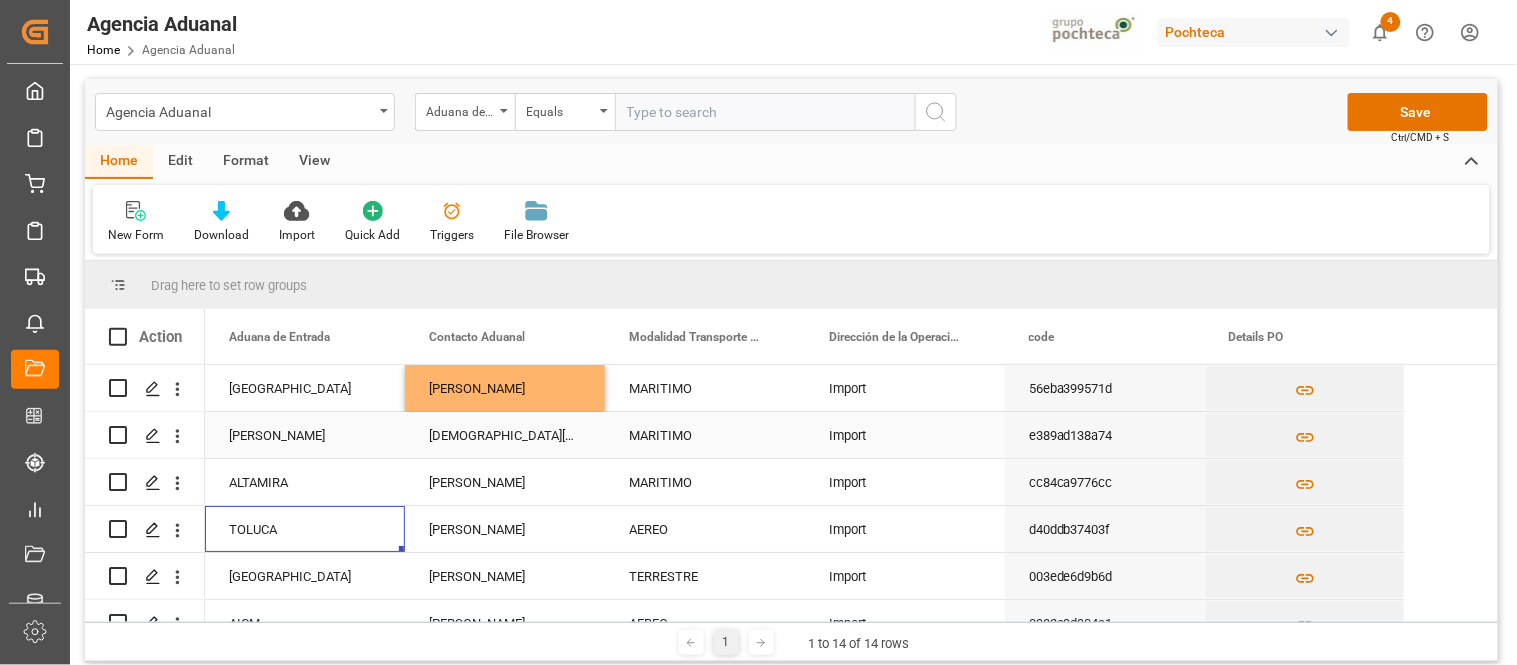 click on "[DEMOGRAPHIC_DATA][PERSON_NAME]" at bounding box center [505, 435] 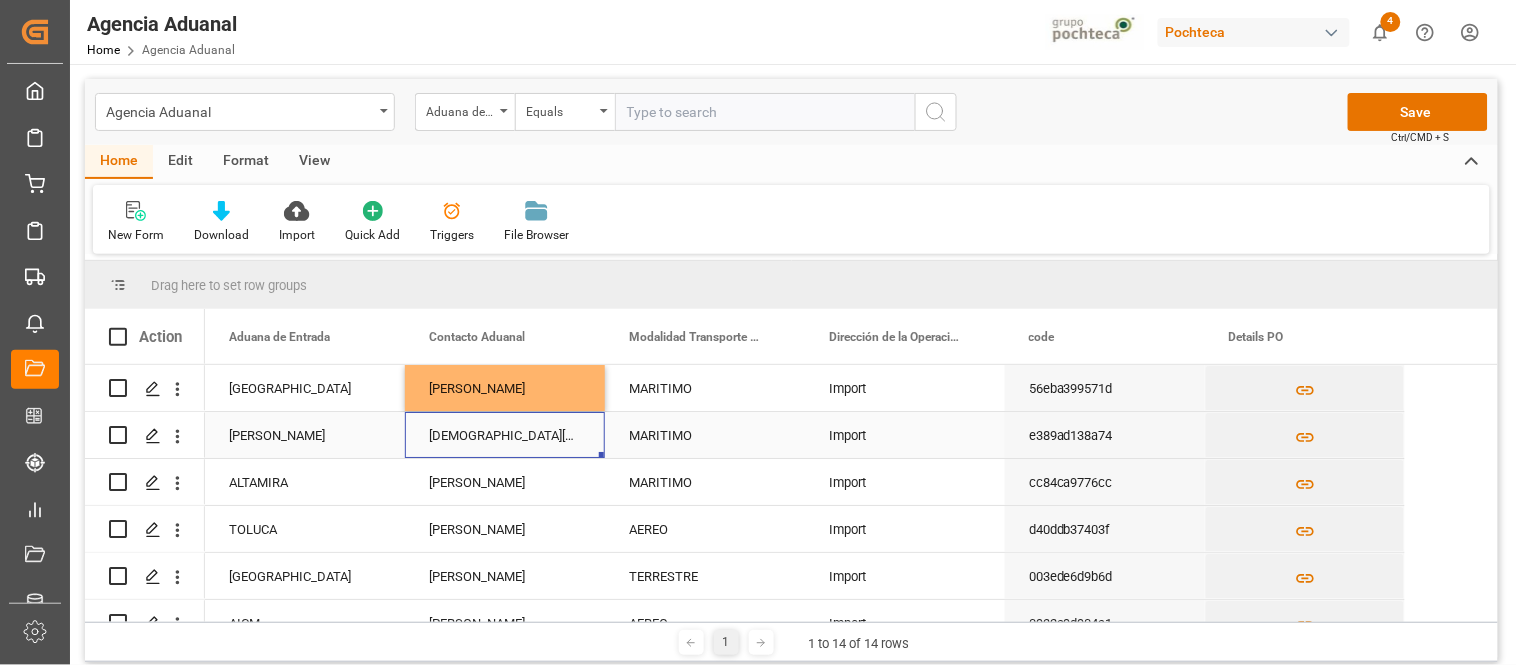 click on "[DEMOGRAPHIC_DATA][PERSON_NAME]" at bounding box center [505, 435] 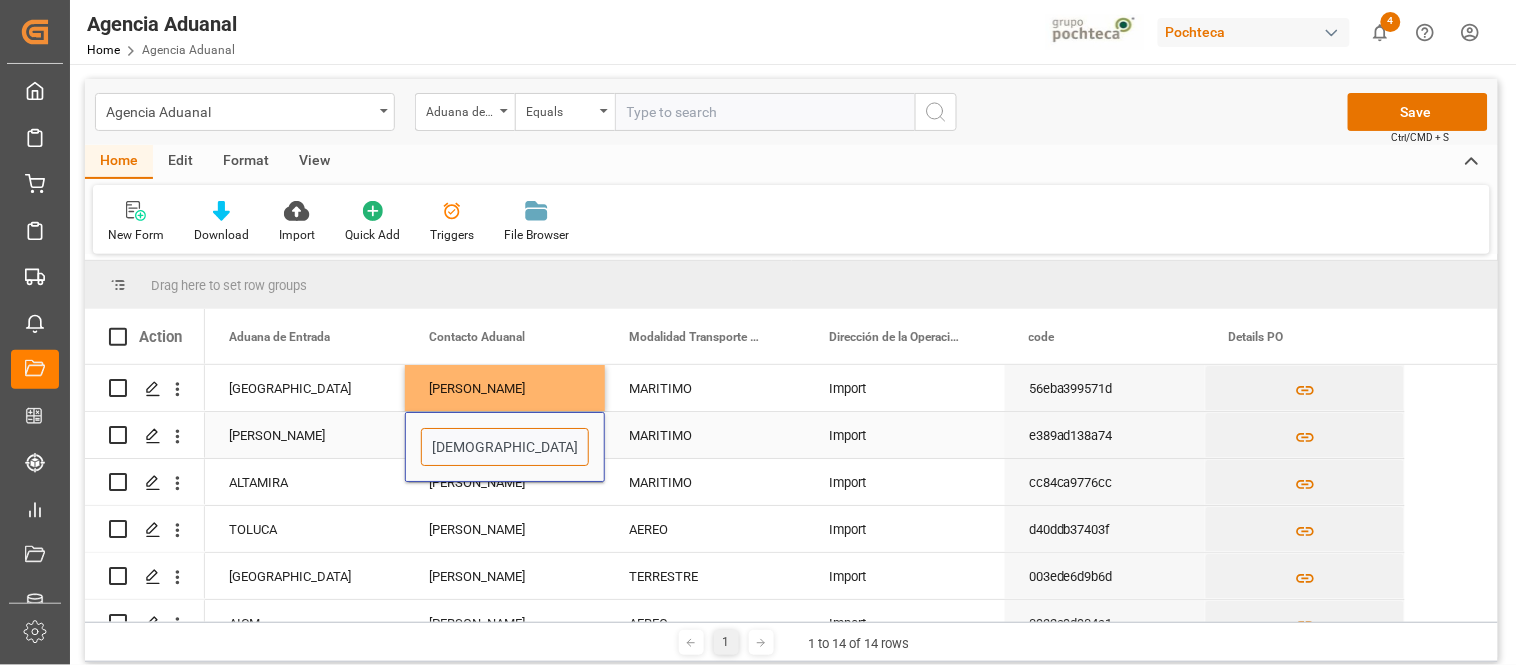 drag, startPoint x: 573, startPoint y: 443, endPoint x: 362, endPoint y: 423, distance: 211.94576 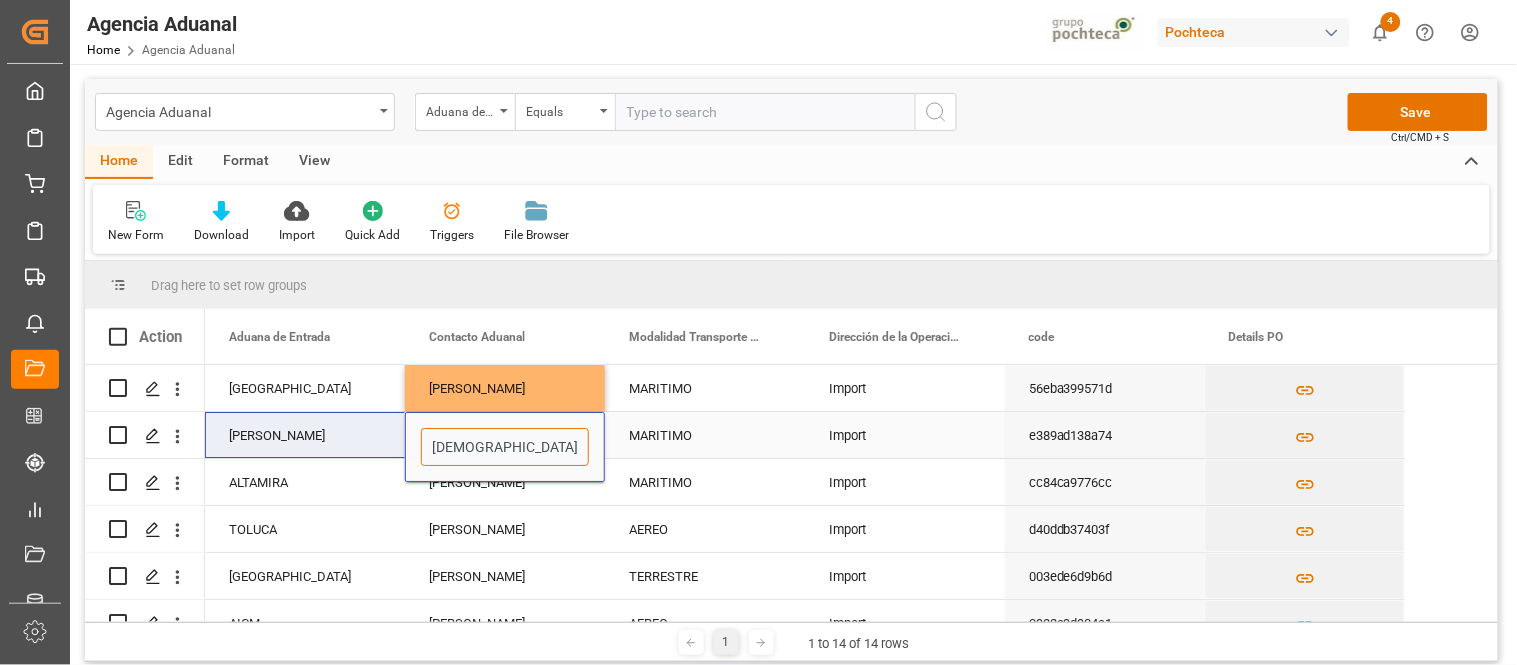 paste on "[PERSON_NAME]" 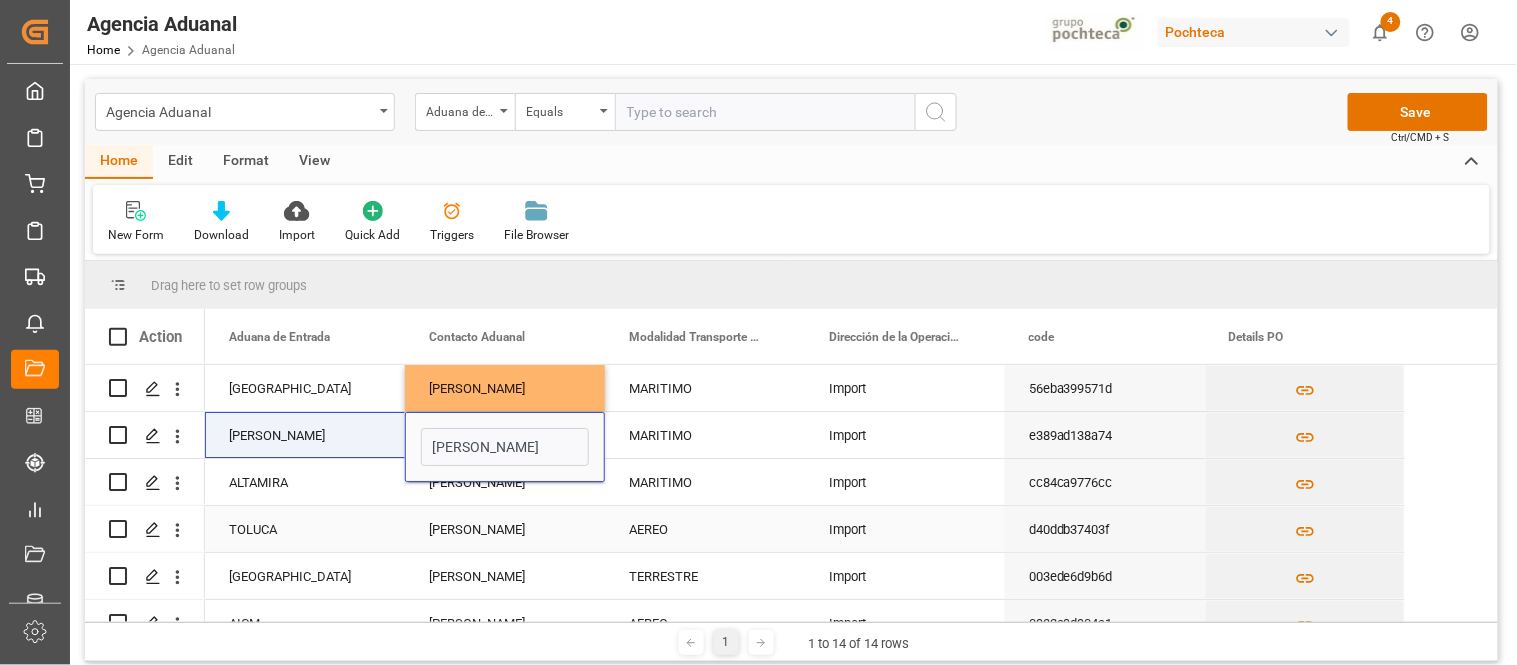 click on "[PERSON_NAME]" at bounding box center [505, 529] 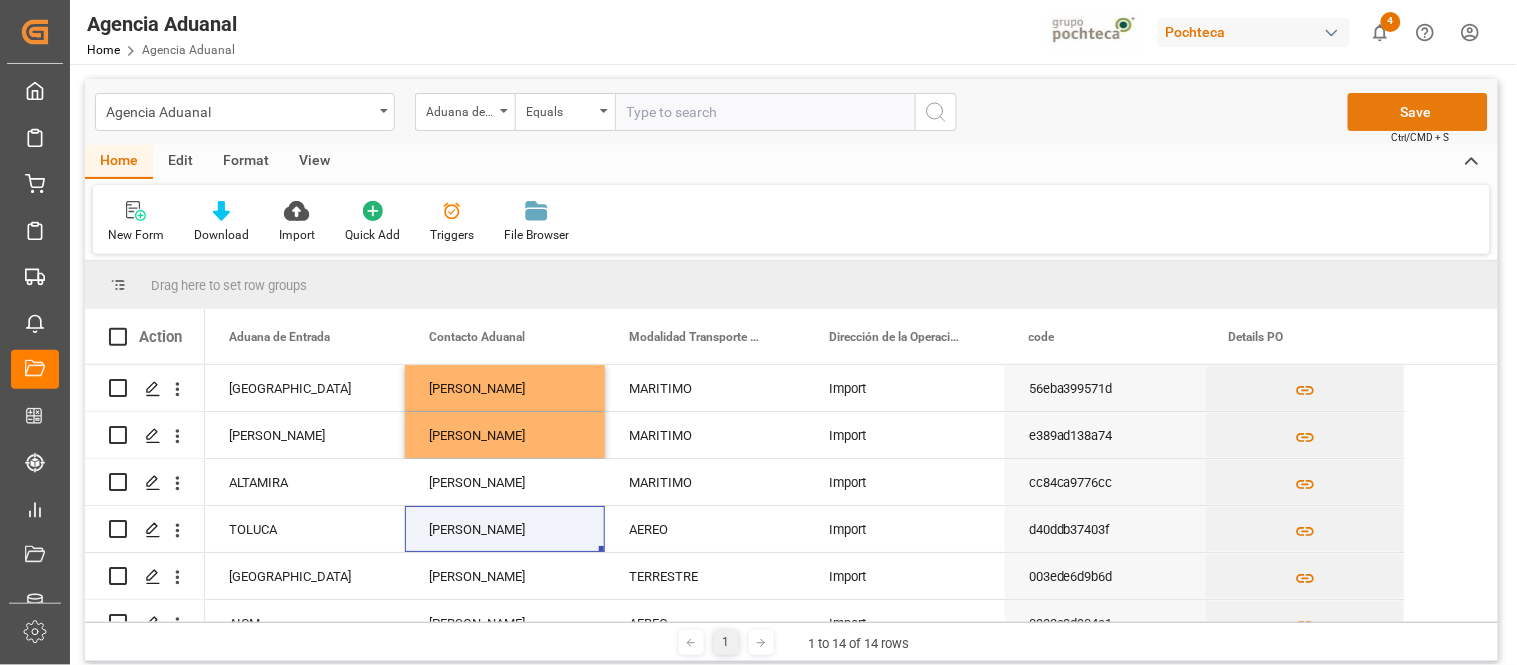 click on "Save" at bounding box center (1418, 112) 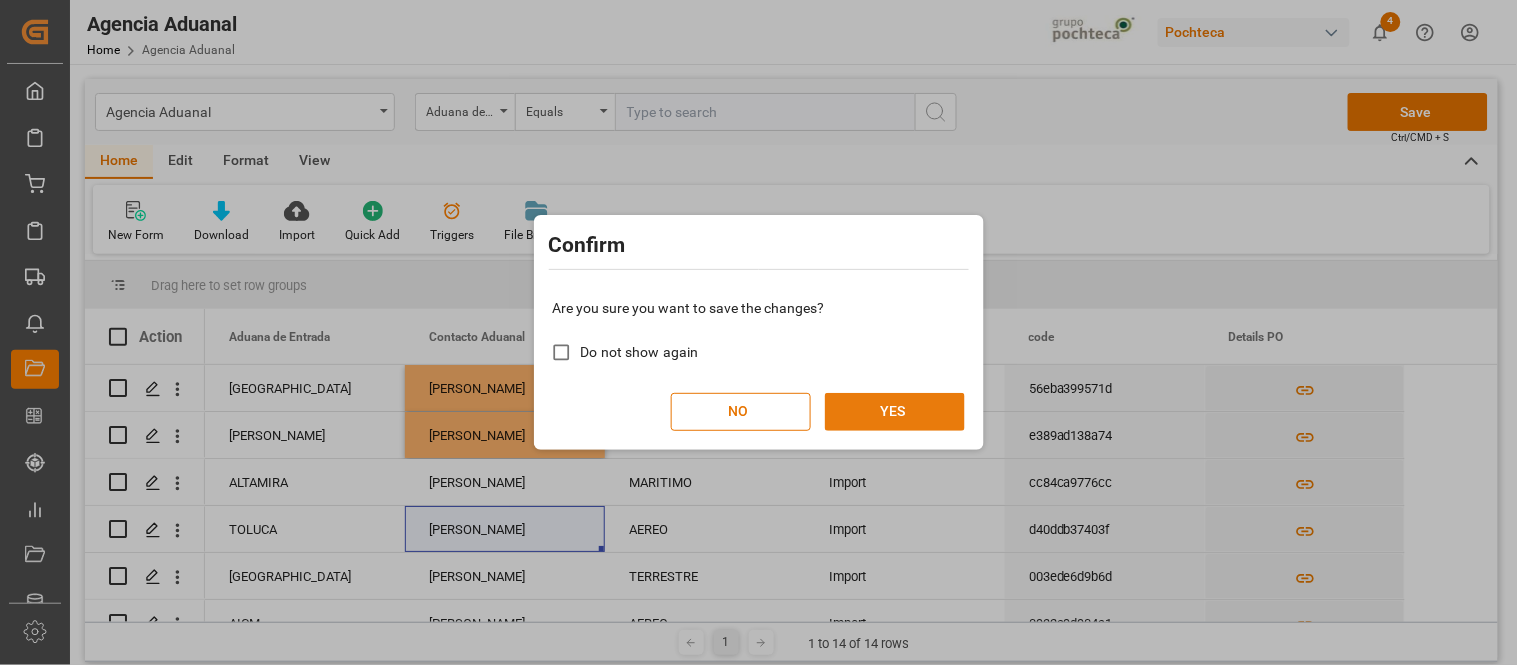 click on "YES" at bounding box center [895, 412] 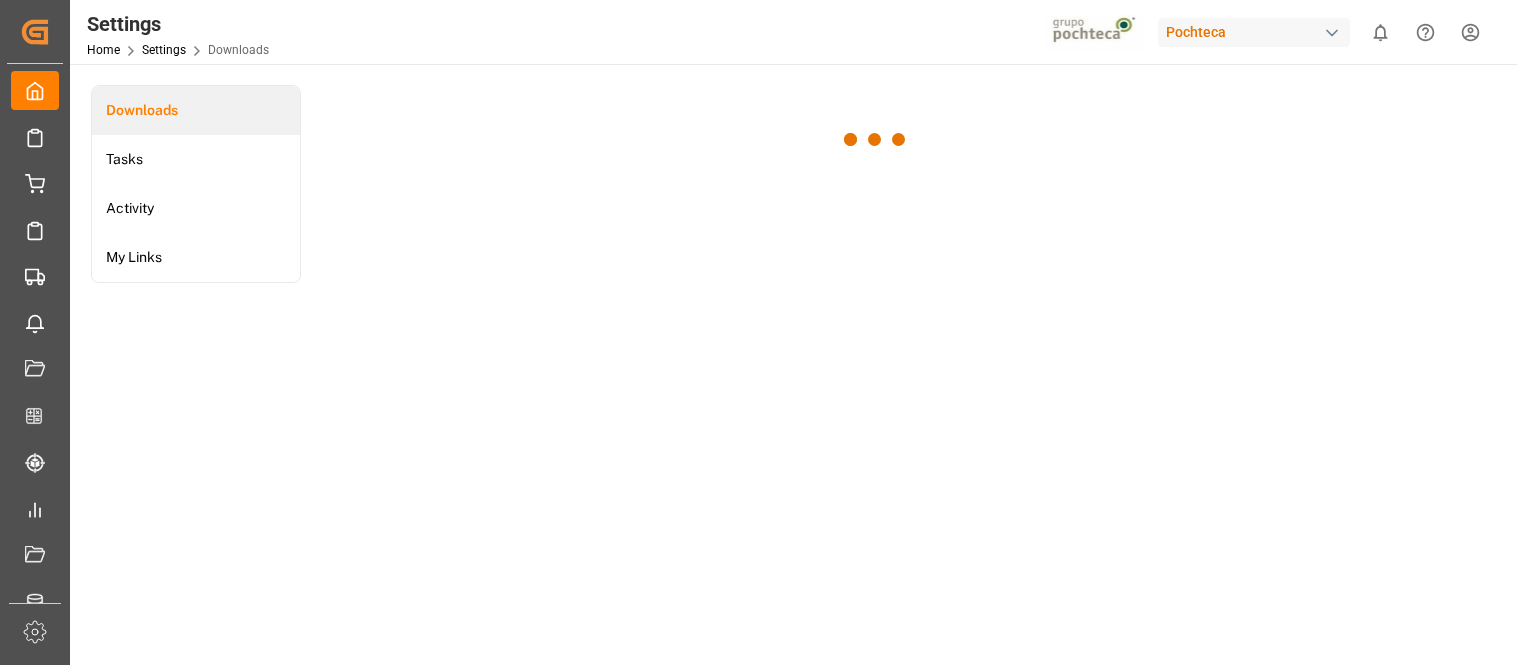 scroll, scrollTop: 0, scrollLeft: 0, axis: both 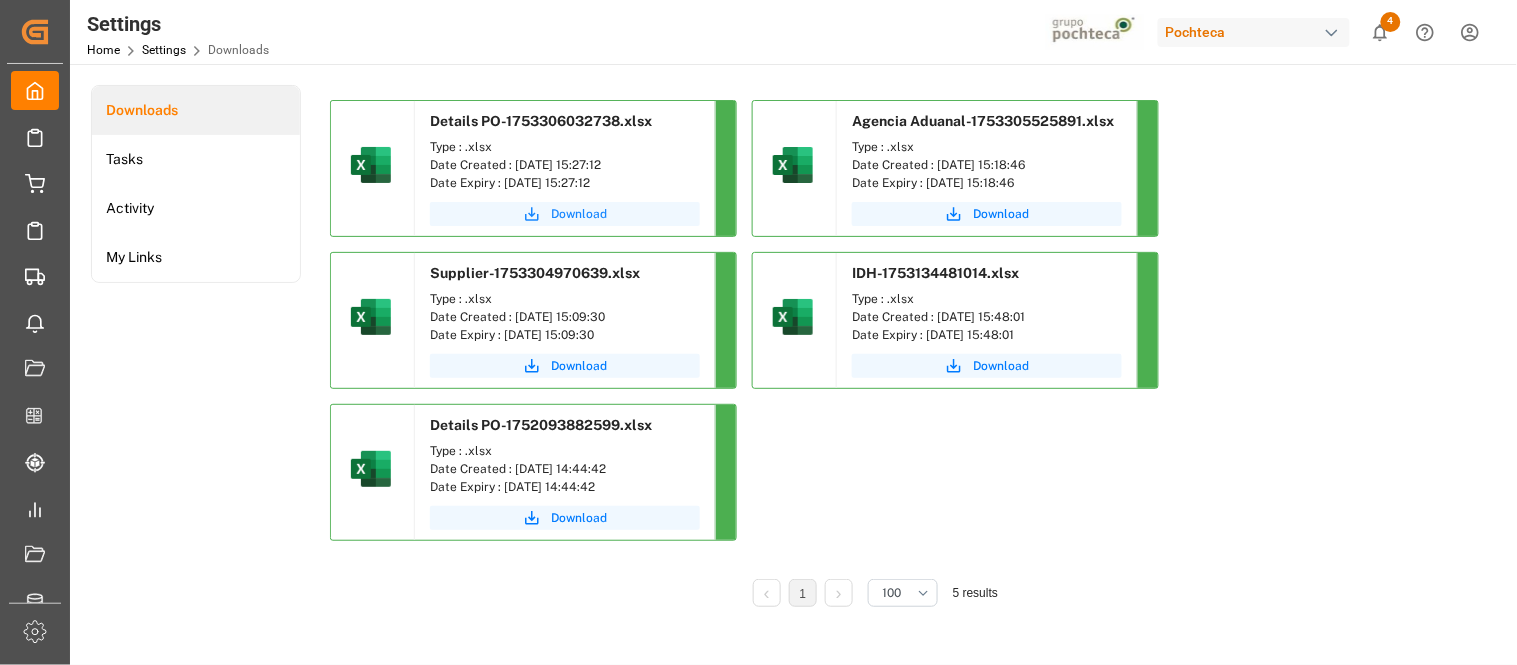 click on "Download" at bounding box center [579, 214] 